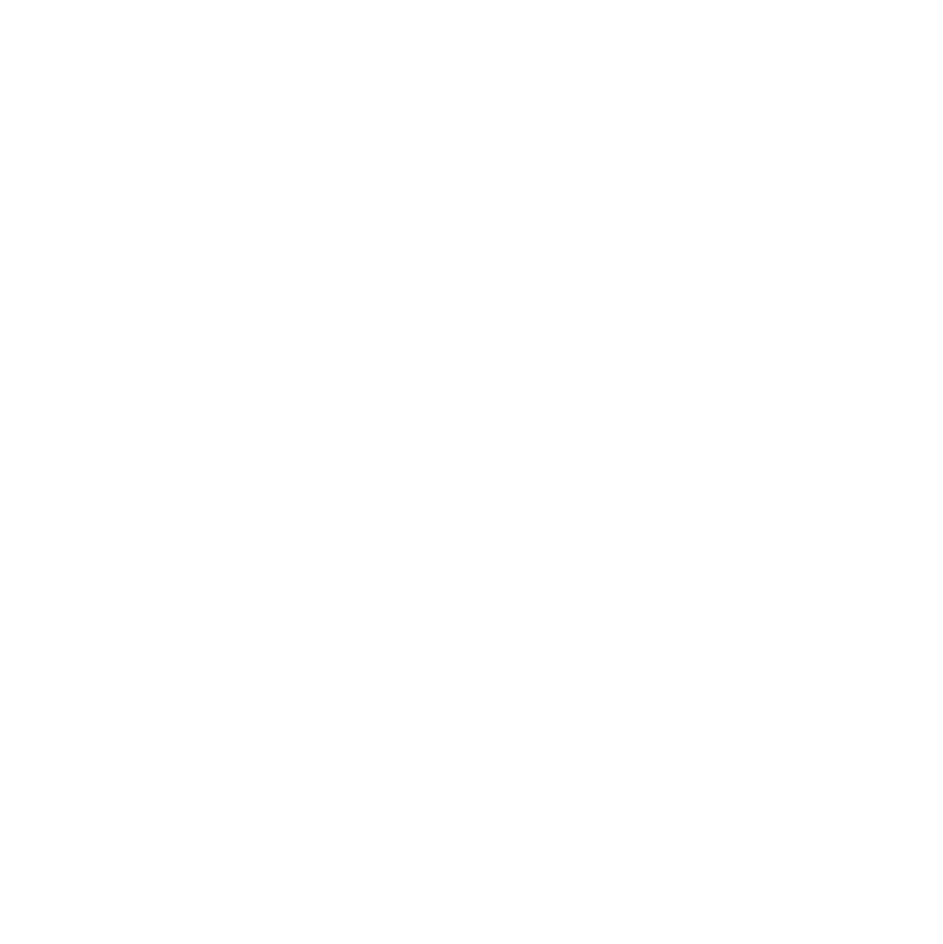 scroll, scrollTop: 0, scrollLeft: 0, axis: both 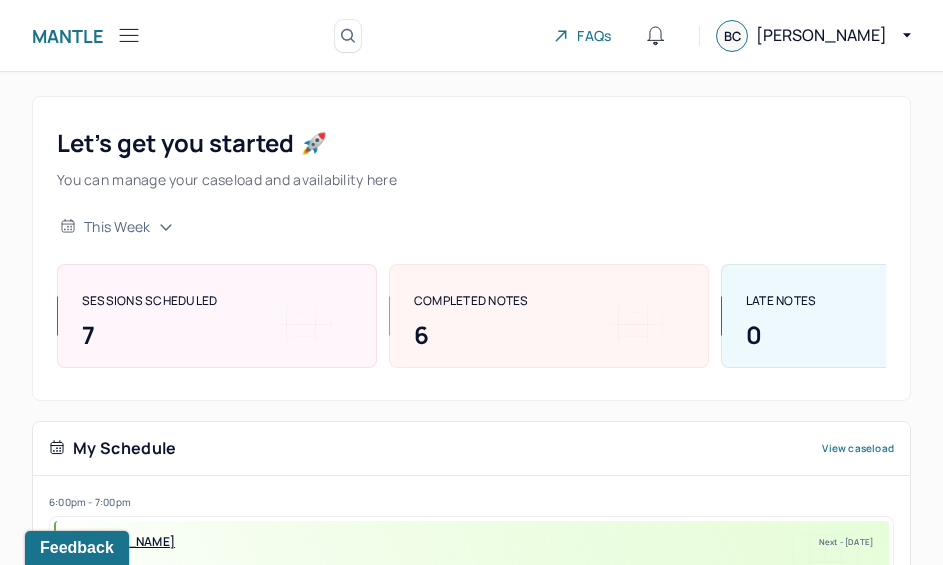 click on "Mantle       Search by client name, chart number     FAQs     BC Brianna" at bounding box center (471, 36) 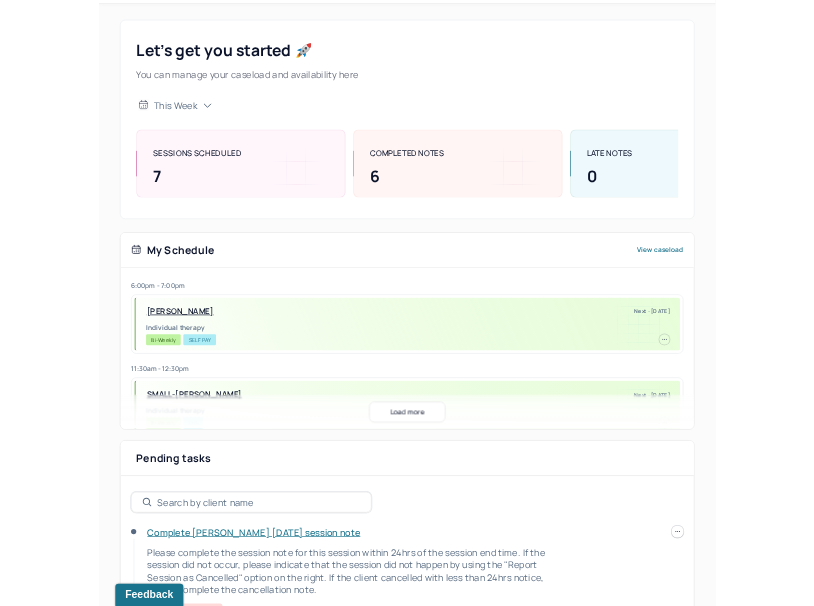 scroll, scrollTop: 0, scrollLeft: 0, axis: both 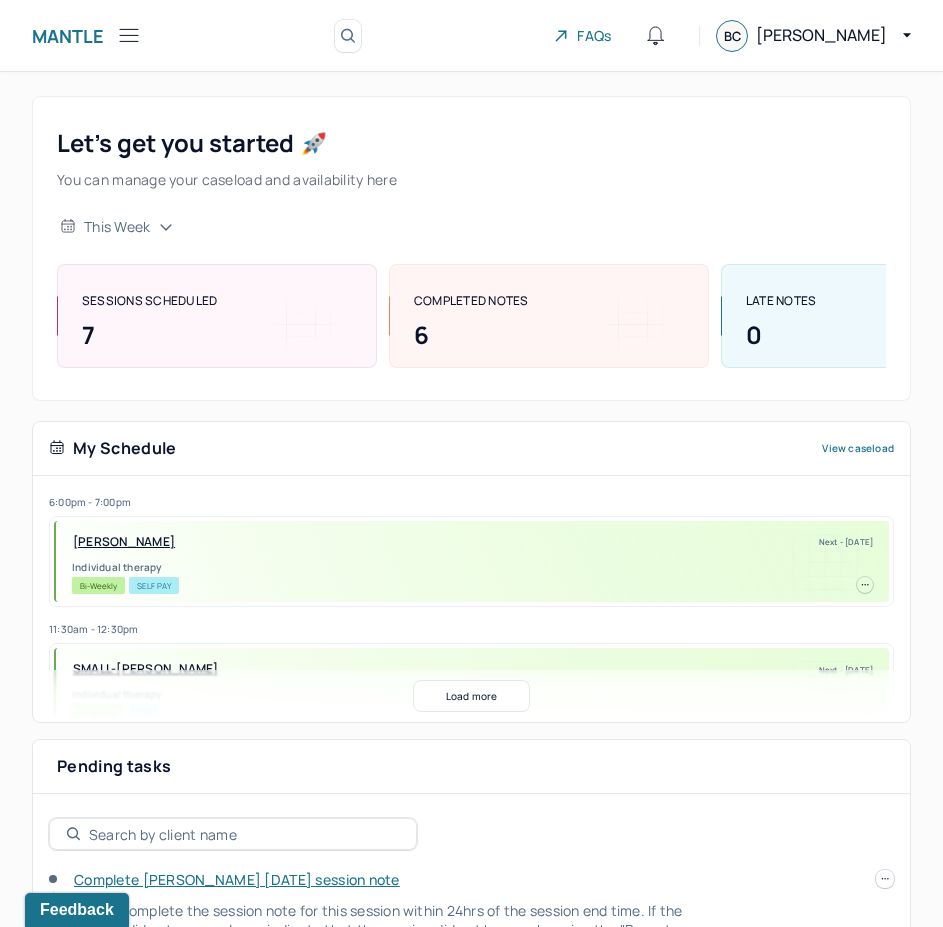 click 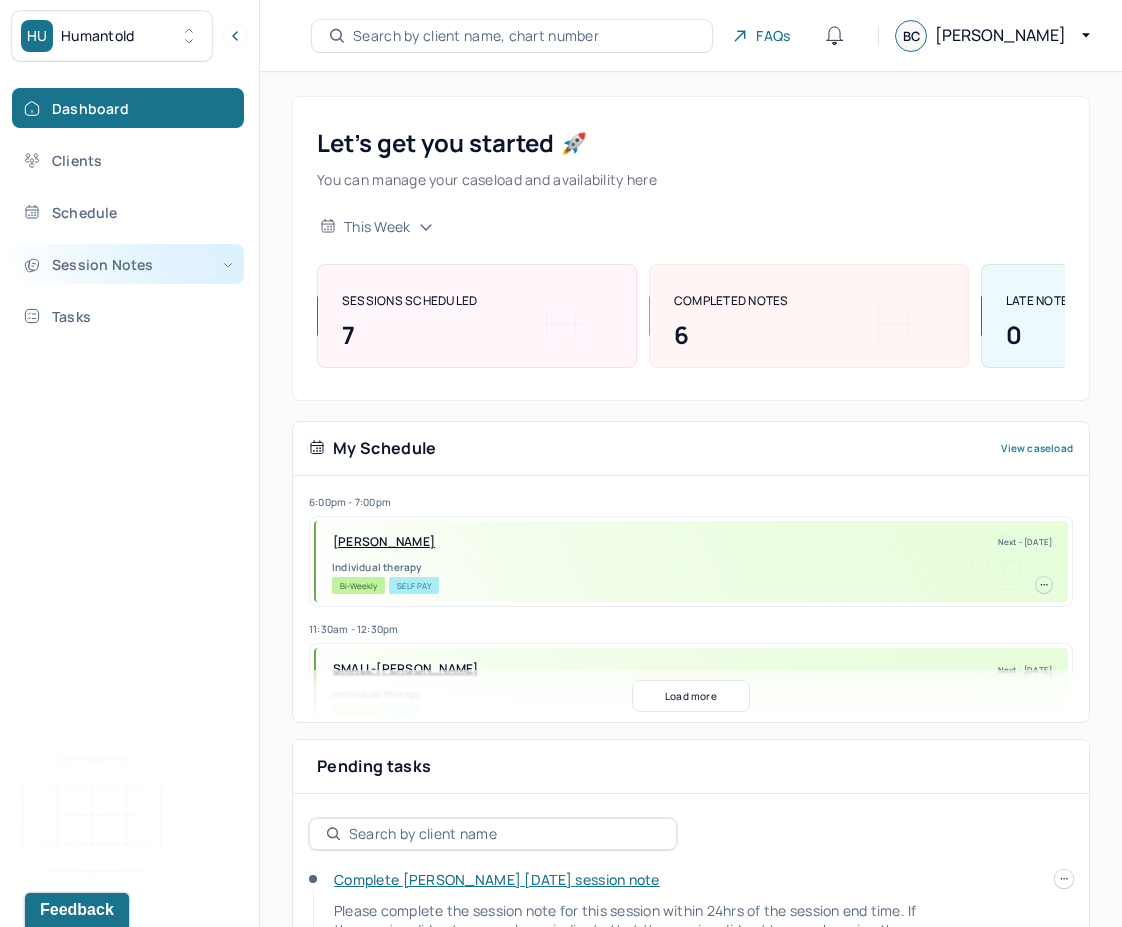 click on "Session Notes" at bounding box center [128, 264] 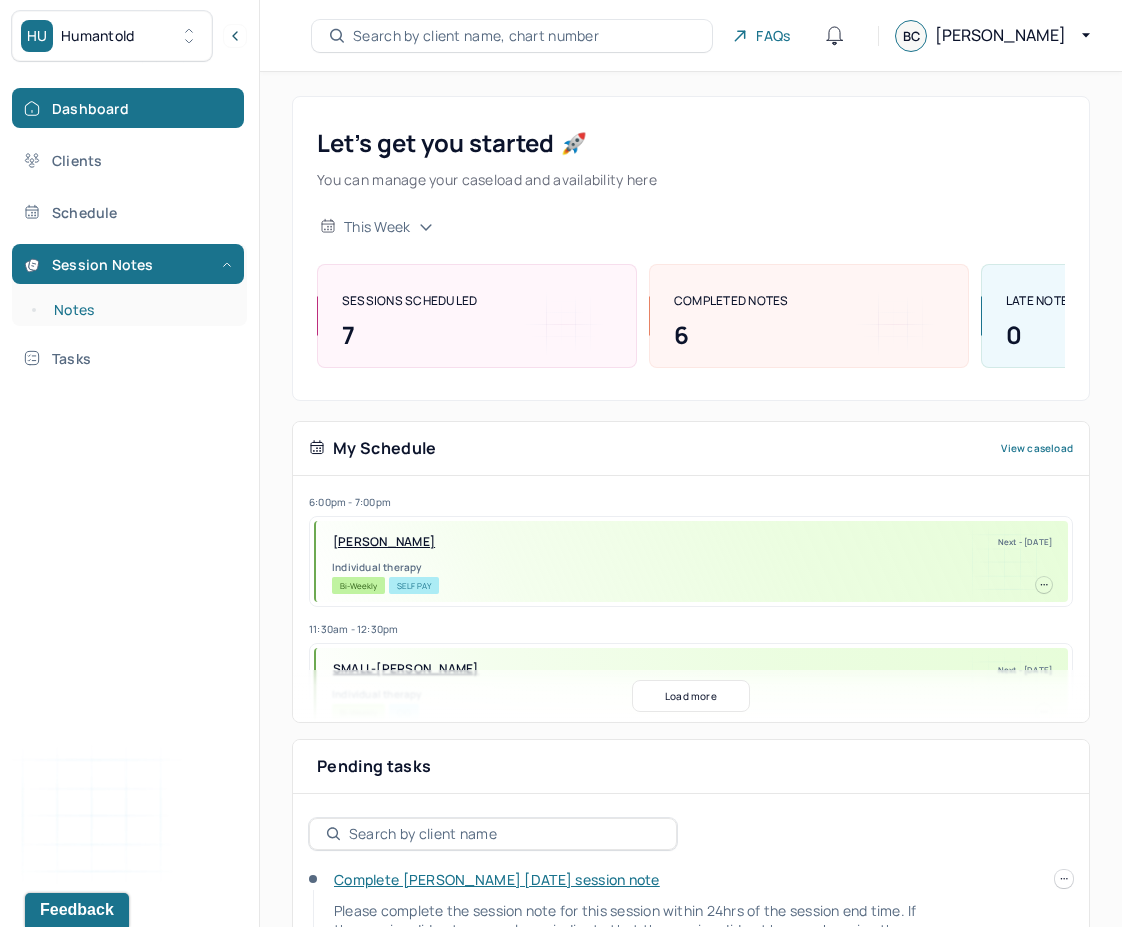 click on "Notes" at bounding box center [139, 310] 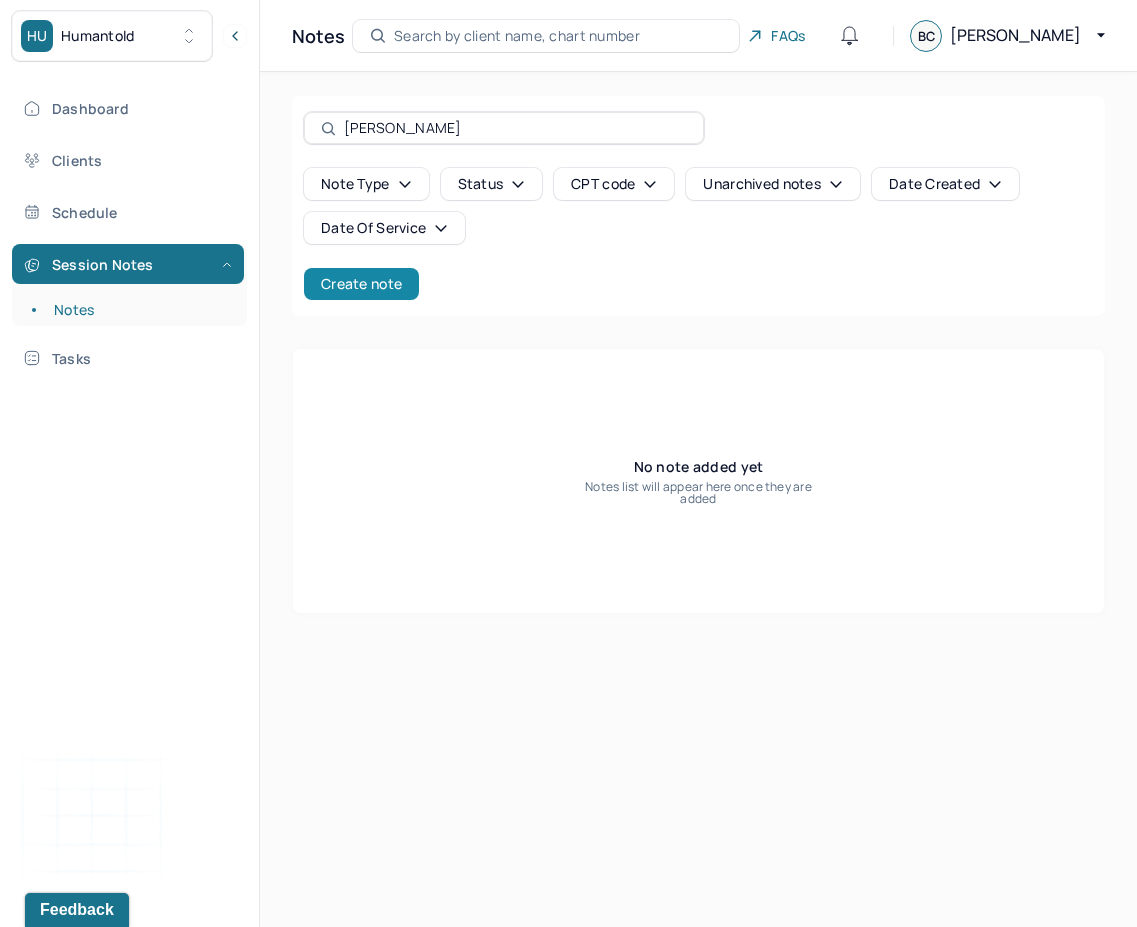 click on "Create note" at bounding box center (361, 284) 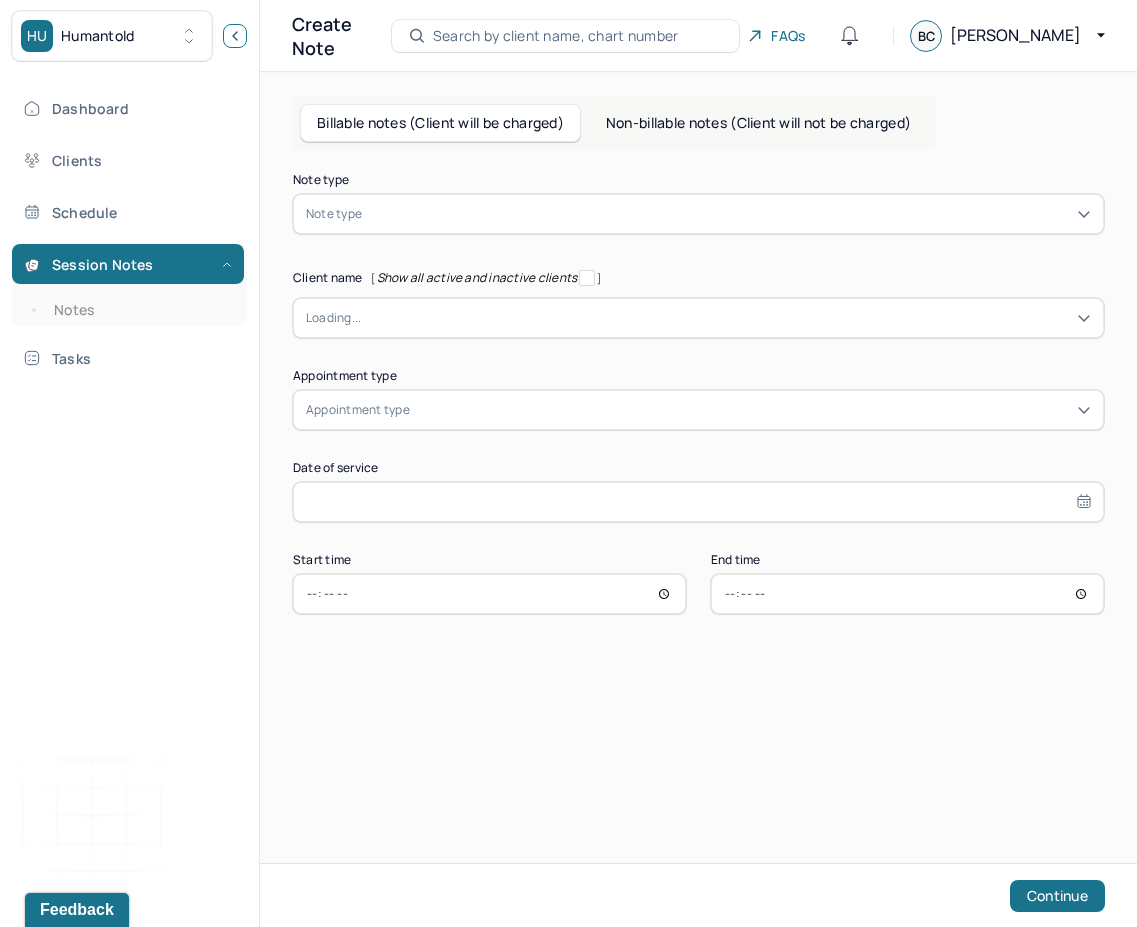 click 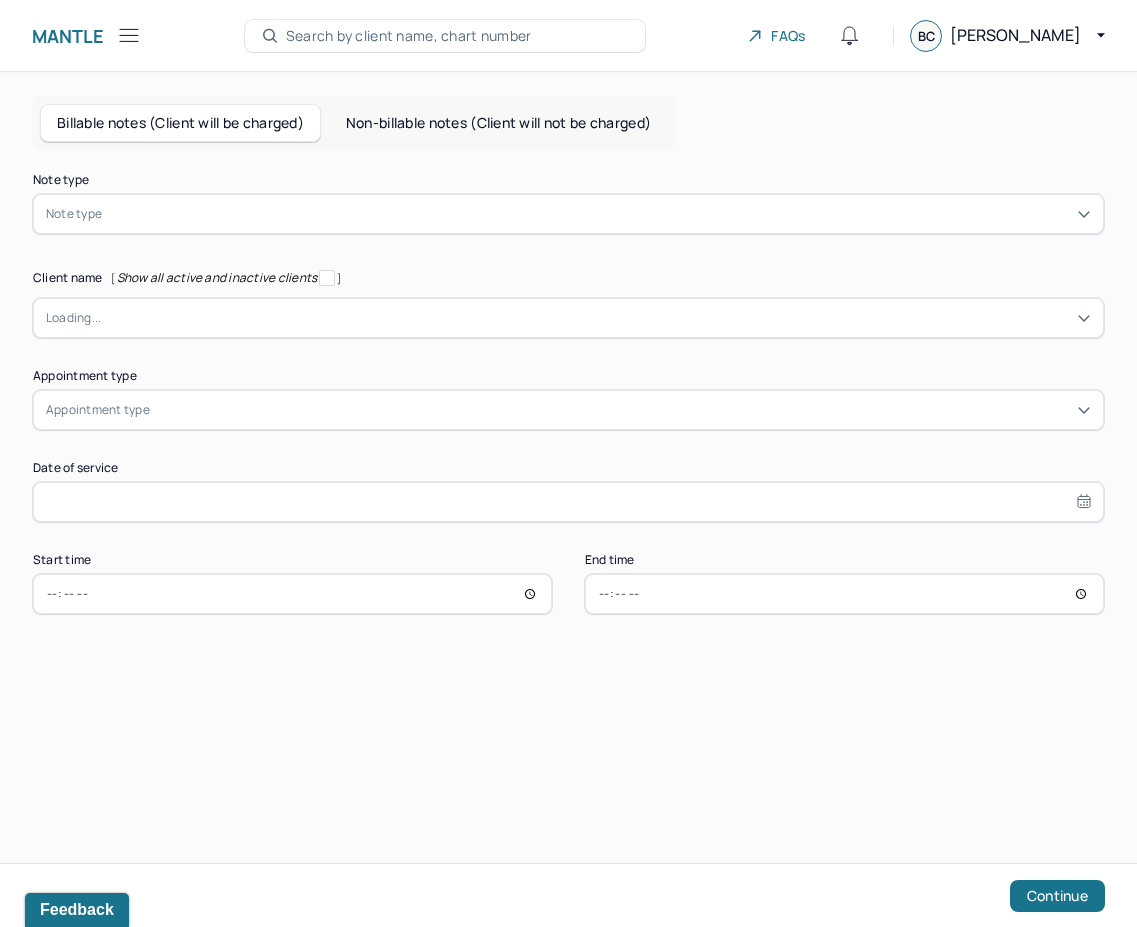 click at bounding box center (598, 214) 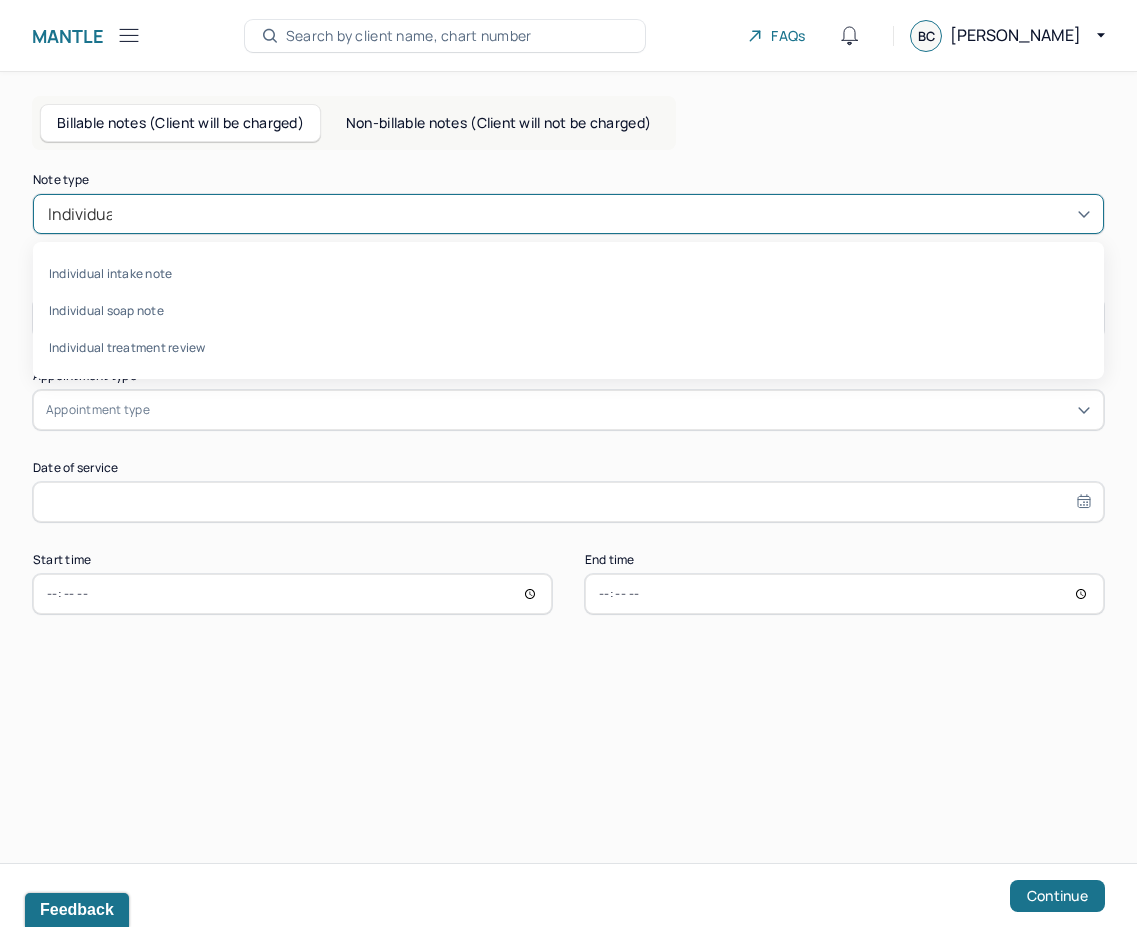 type on "Individual" 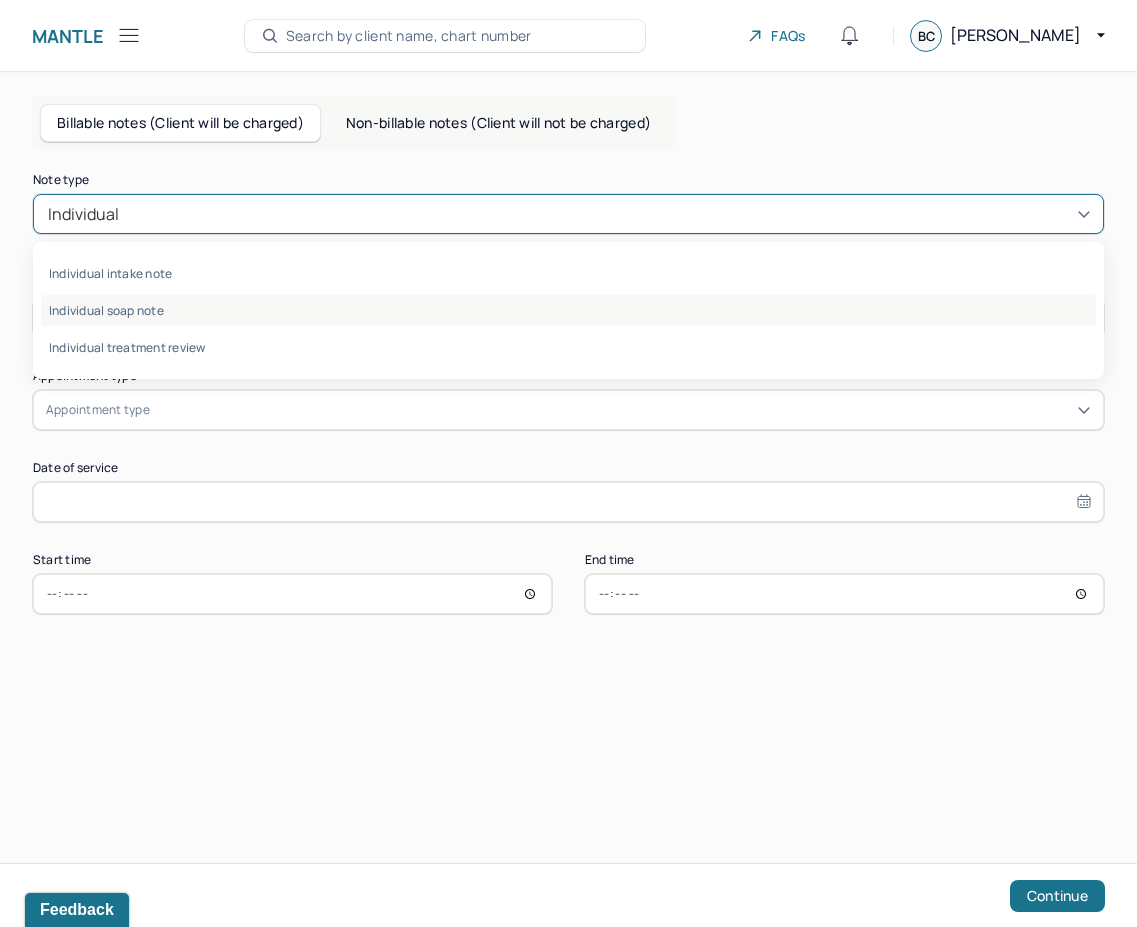 click on "Individual soap note" at bounding box center [568, 310] 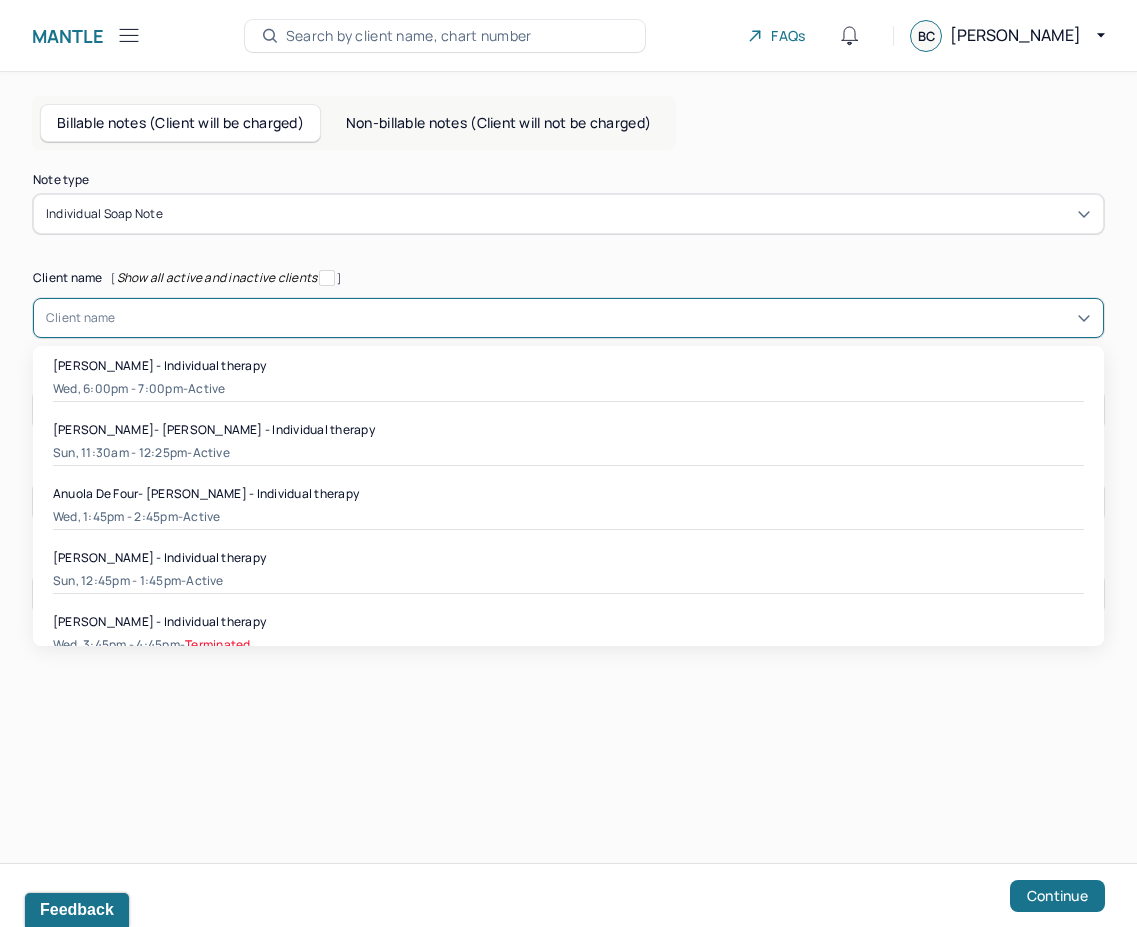 click at bounding box center (603, 318) 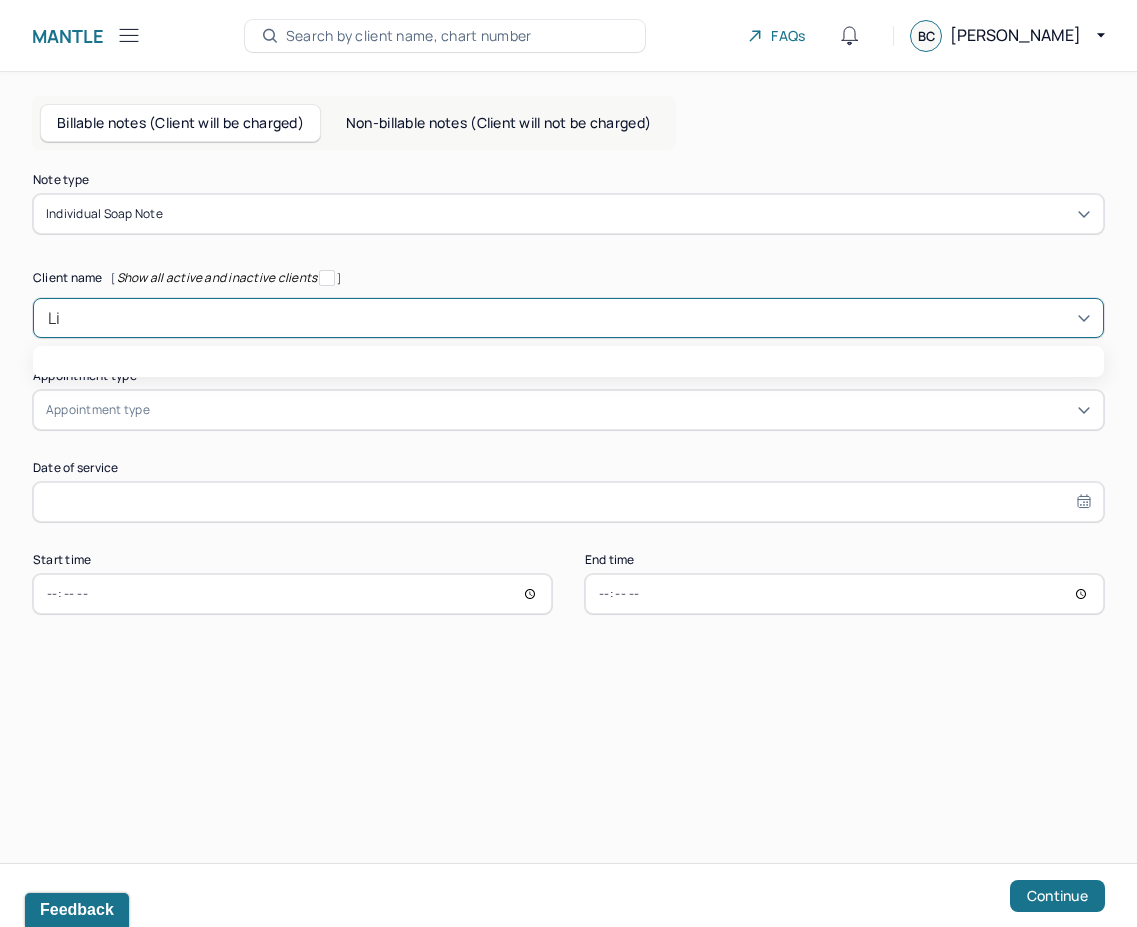 type on "Liam" 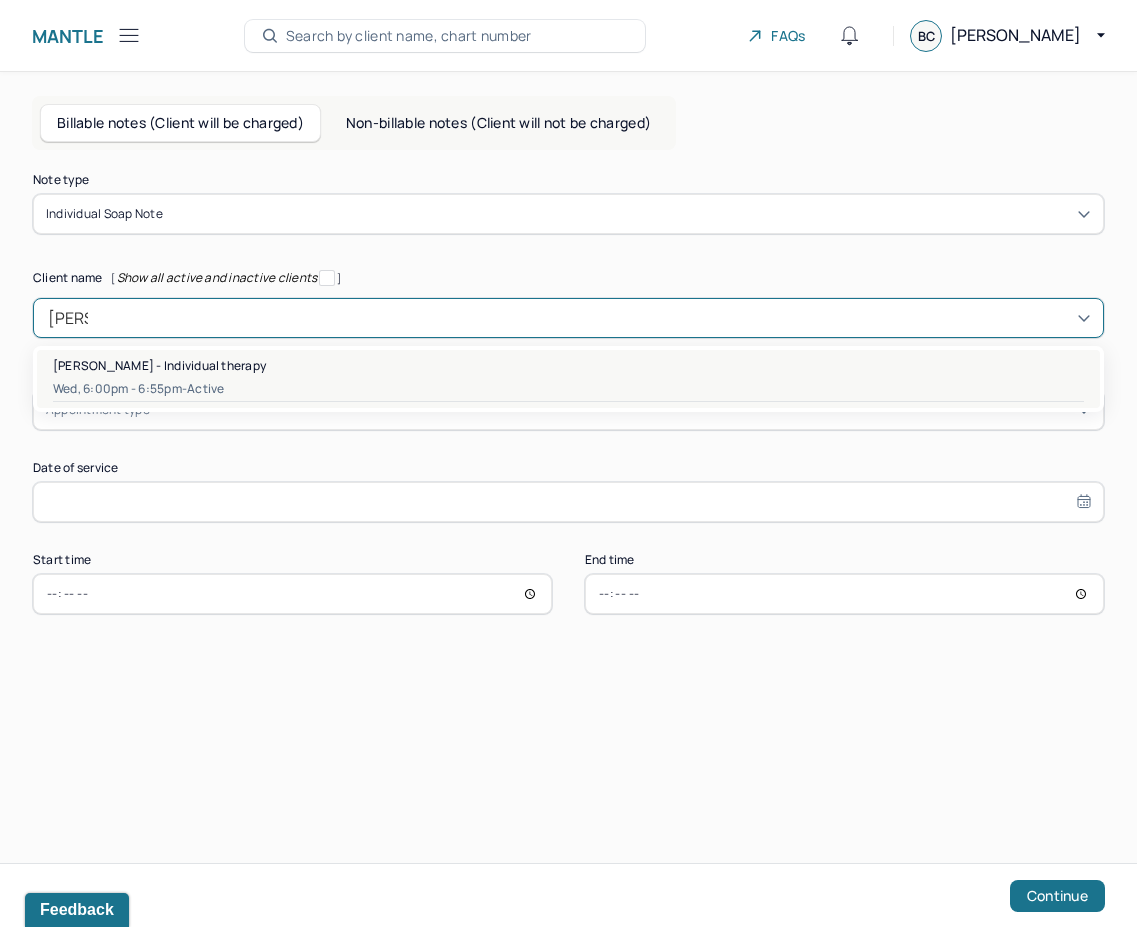 click on "Wed, 6:00pm - 6:55pm  -  active" at bounding box center (568, 389) 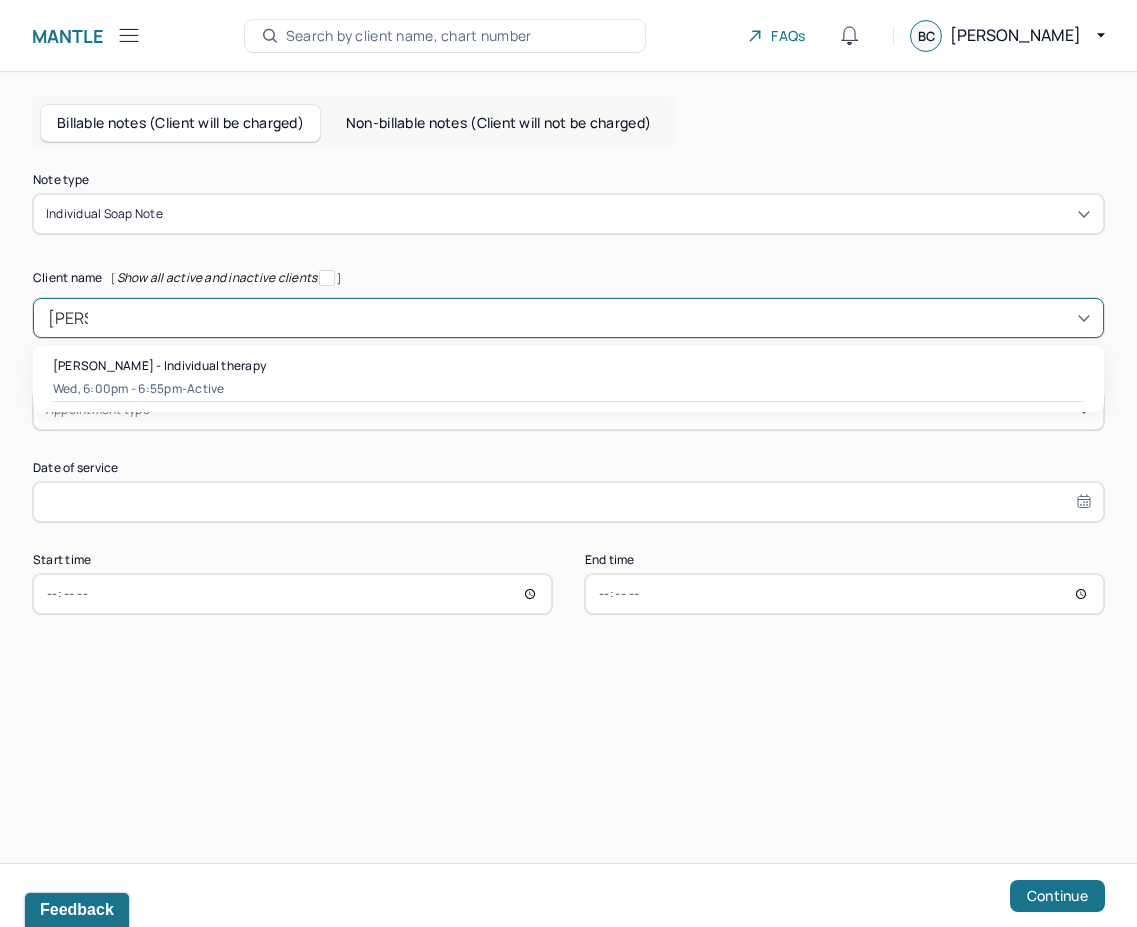 type 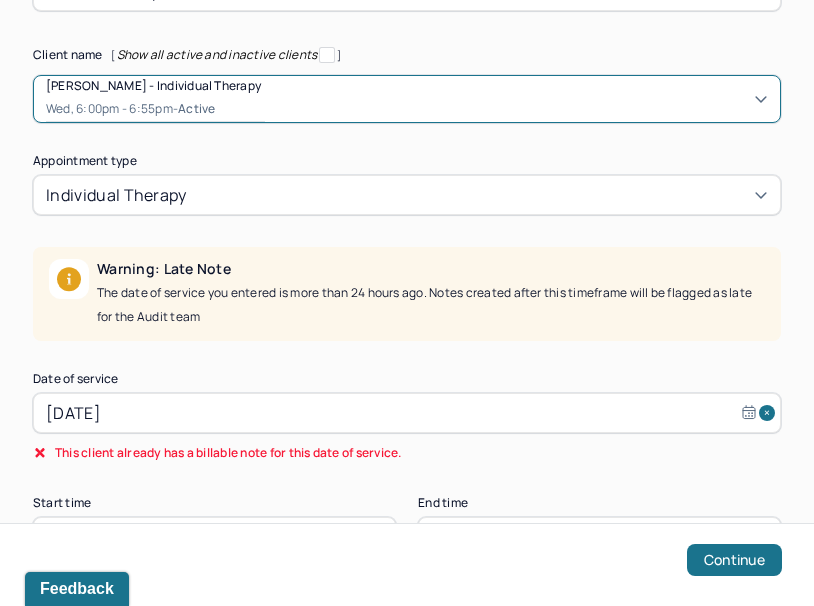 scroll, scrollTop: 330, scrollLeft: 0, axis: vertical 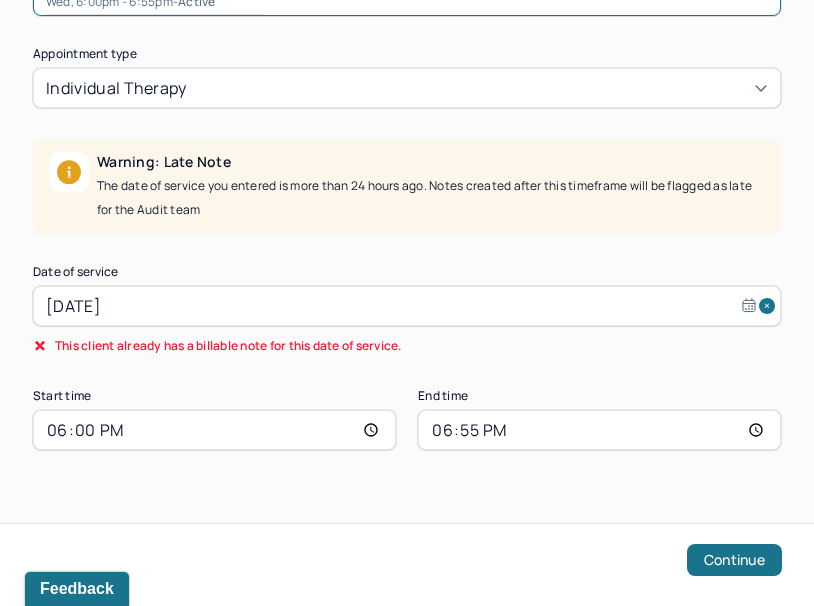 click on "Jun 25, 2025" at bounding box center (407, 306) 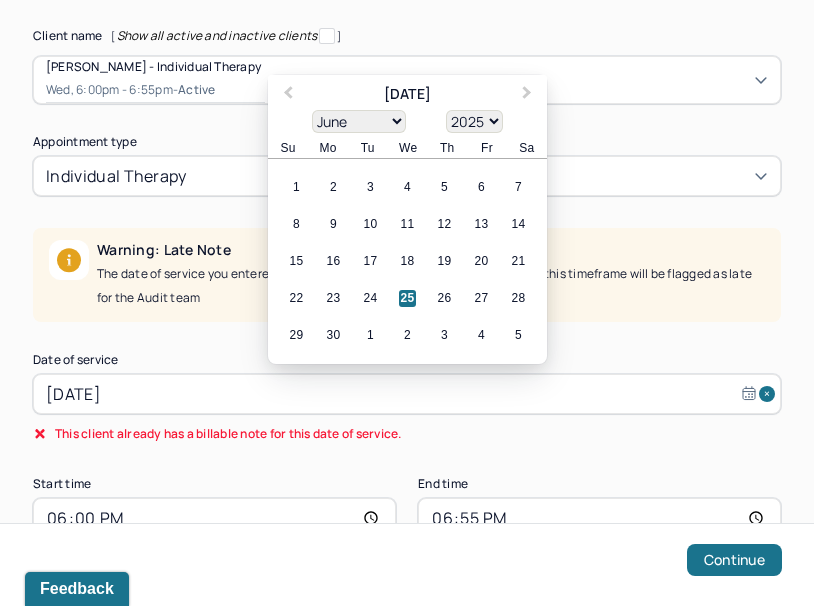 scroll, scrollTop: 230, scrollLeft: 0, axis: vertical 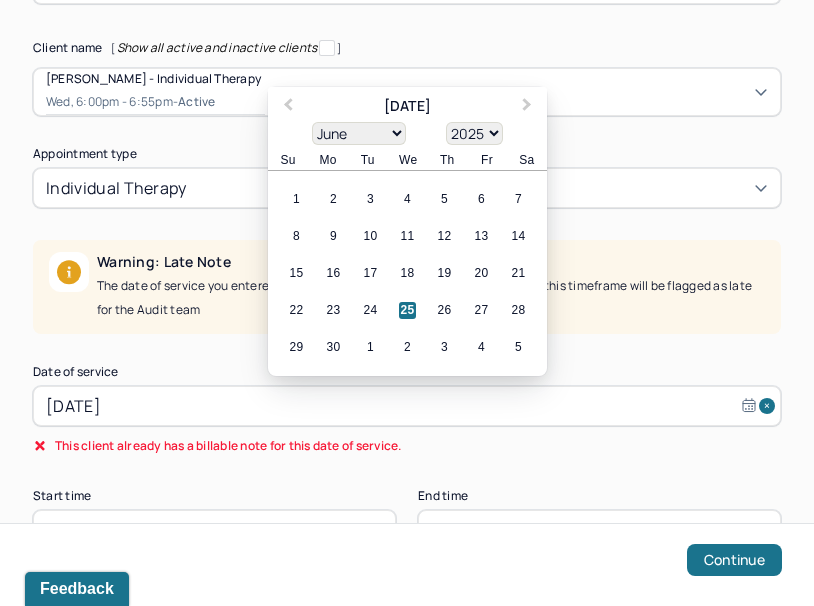 click on "January February March April May June July August September October November December" at bounding box center (359, 133) 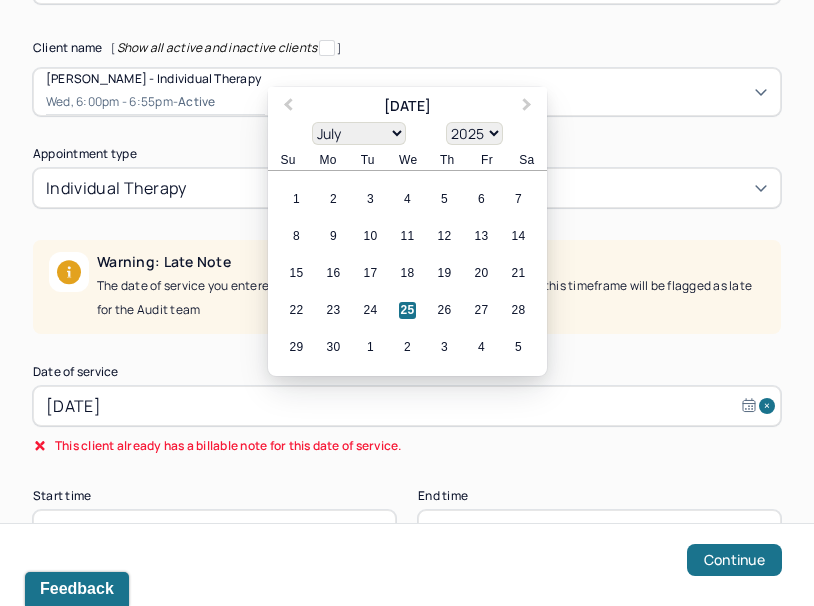 click on "January February March April May June July August September October November December" at bounding box center (359, 133) 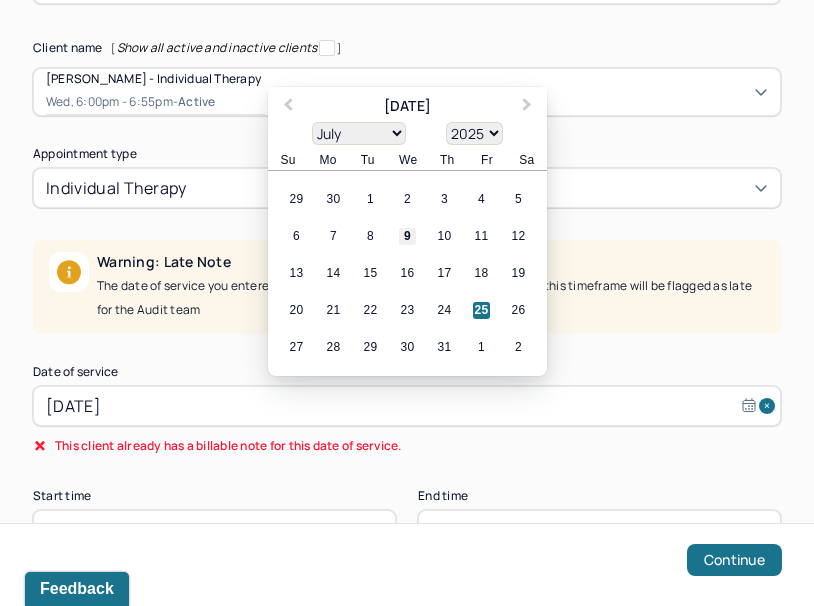 click on "9" at bounding box center [407, 236] 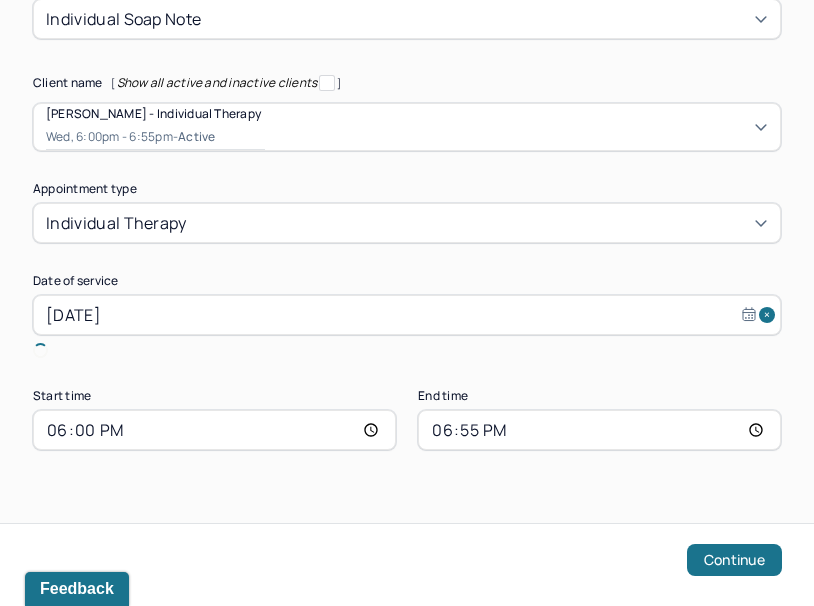 scroll, scrollTop: 172, scrollLeft: 0, axis: vertical 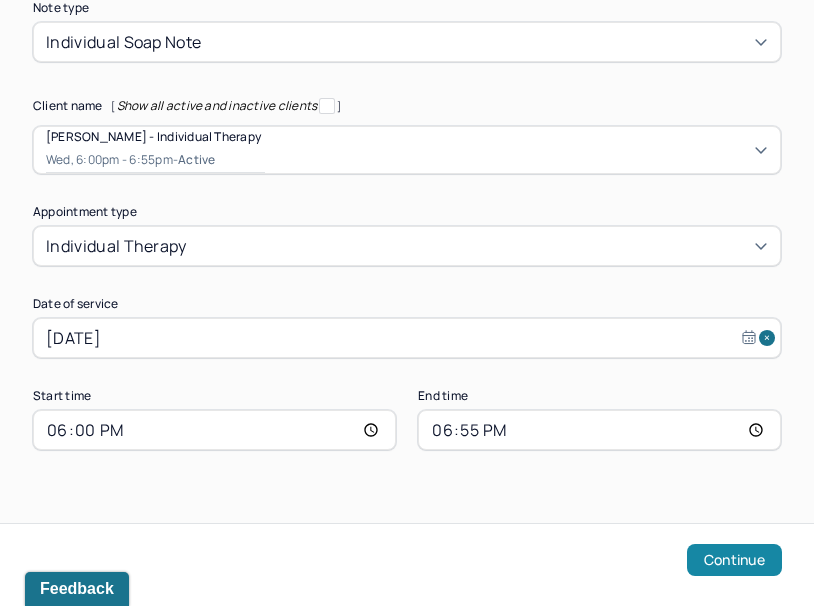 click on "Continue" at bounding box center (734, 560) 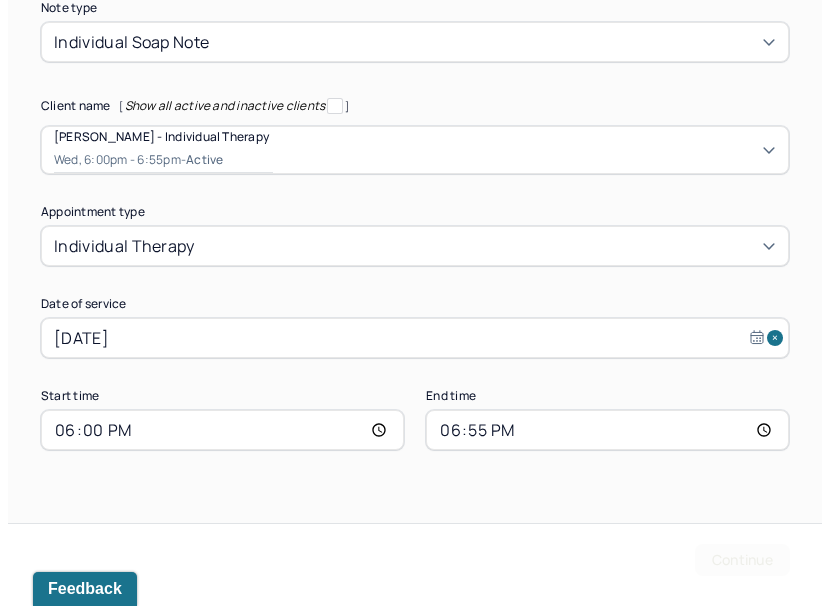 scroll, scrollTop: 0, scrollLeft: 0, axis: both 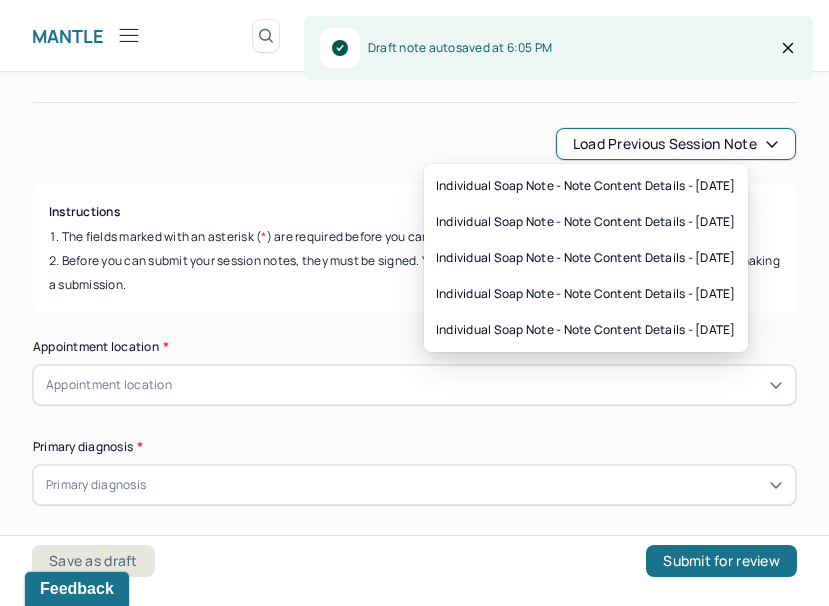 click on "Load previous session note" at bounding box center [676, 144] 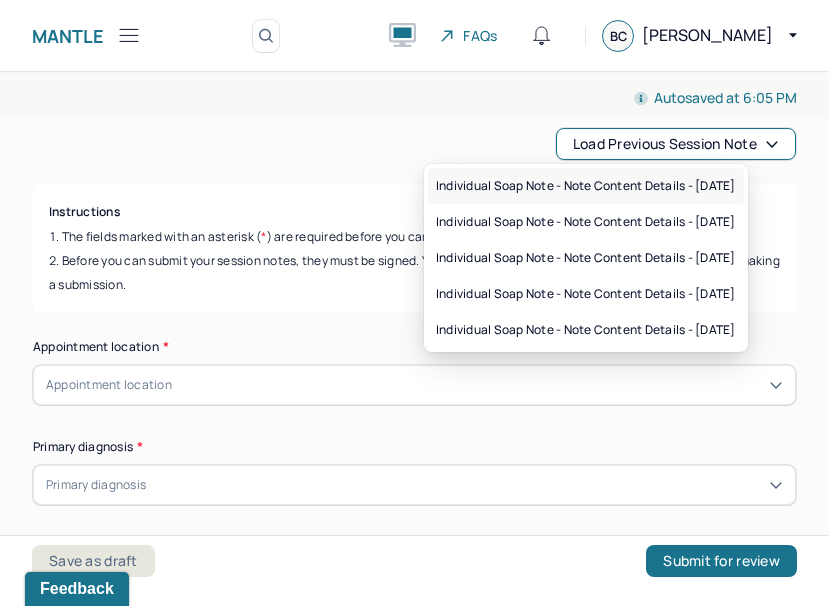 click on "Individual soap note   - Note content Details -   06/25/2025" at bounding box center [586, 186] 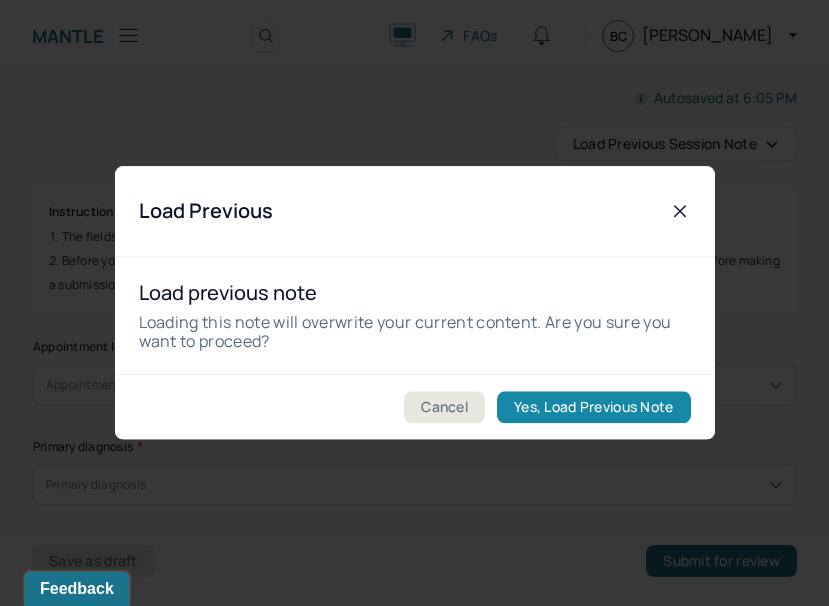 click on "Yes, Load Previous Note" at bounding box center [593, 408] 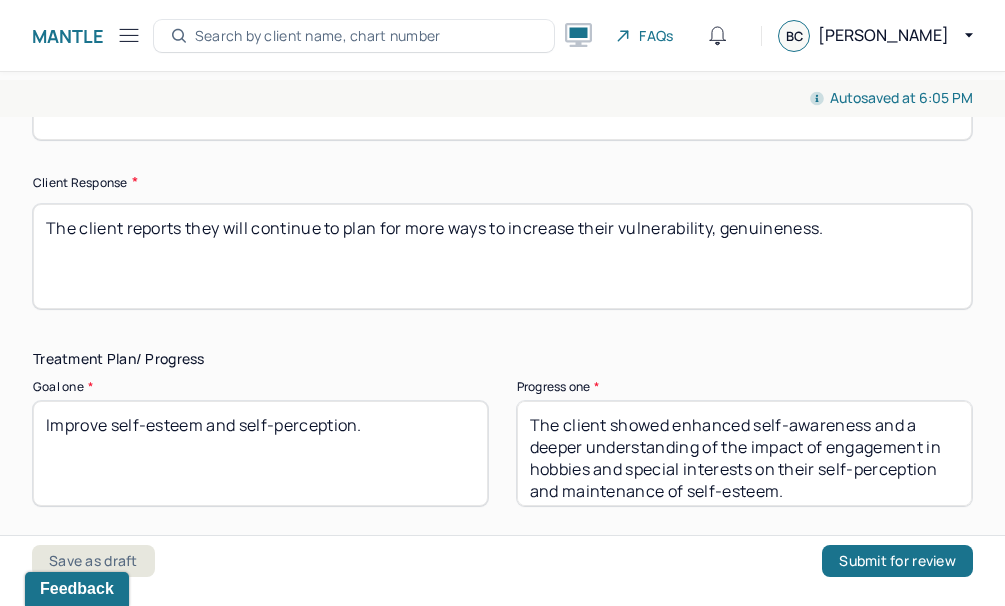 scroll, scrollTop: 3138, scrollLeft: 0, axis: vertical 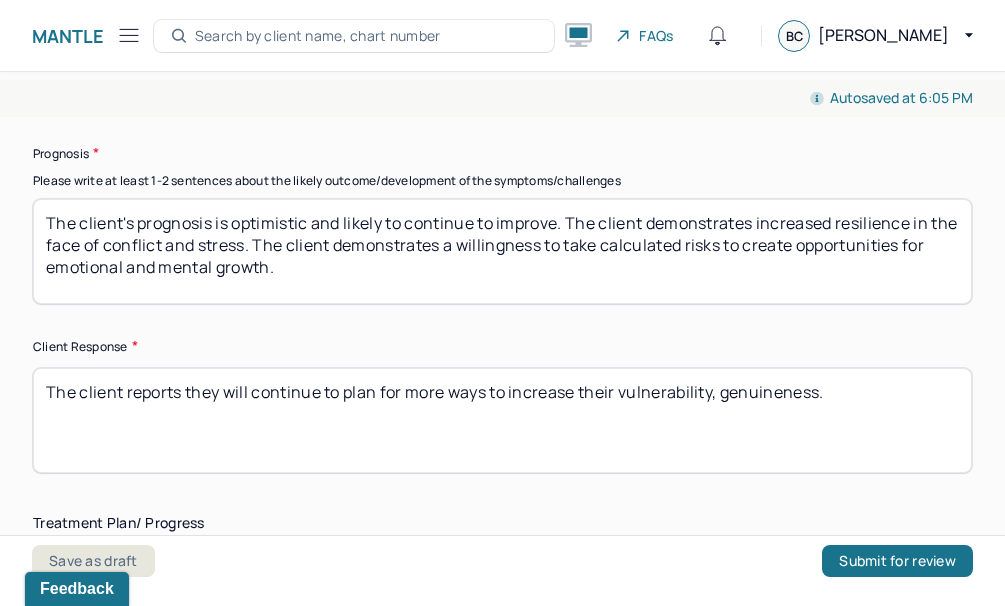 click on "The client's prognosis is optimistic and likely to continue to improve. The client demonstrates increased resilience in the face of conflict and stress. The client demonstrates a willingness to take calculated risks to create opportunities for emotional and mental growth." at bounding box center [502, 251] 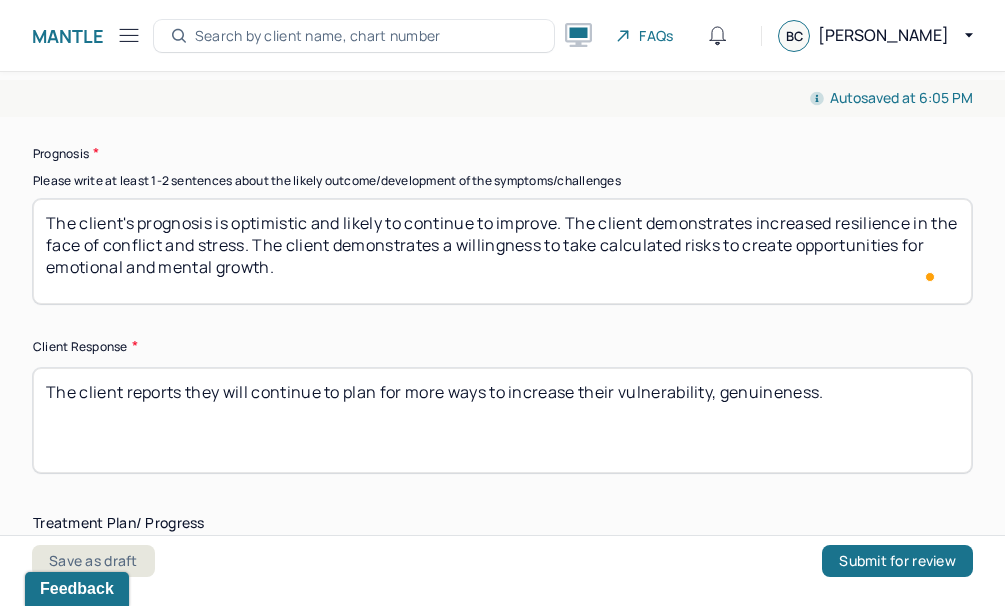 paste on "“Prognosis remains the same as previously dated note on xx/xx/xx." 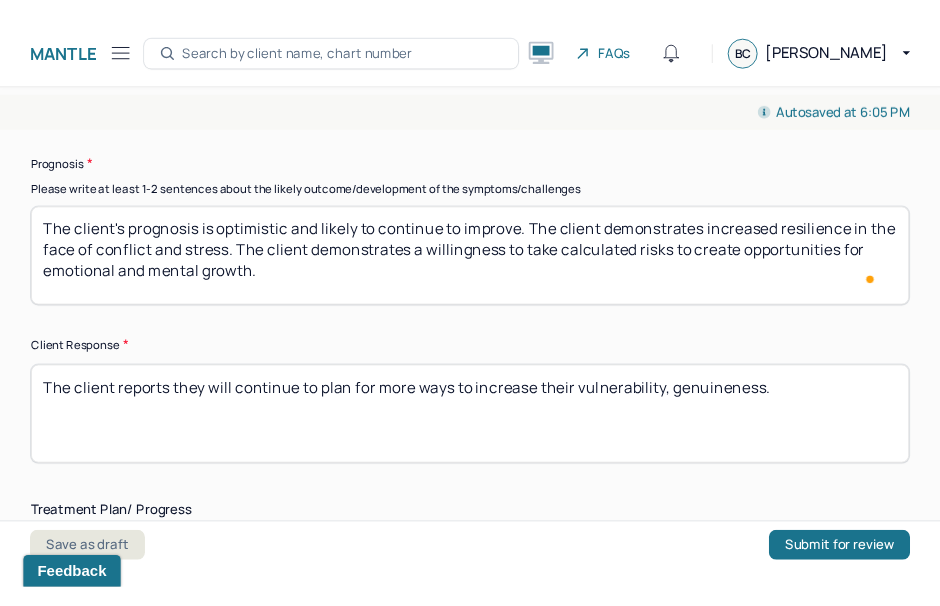 scroll, scrollTop: 3138, scrollLeft: 0, axis: vertical 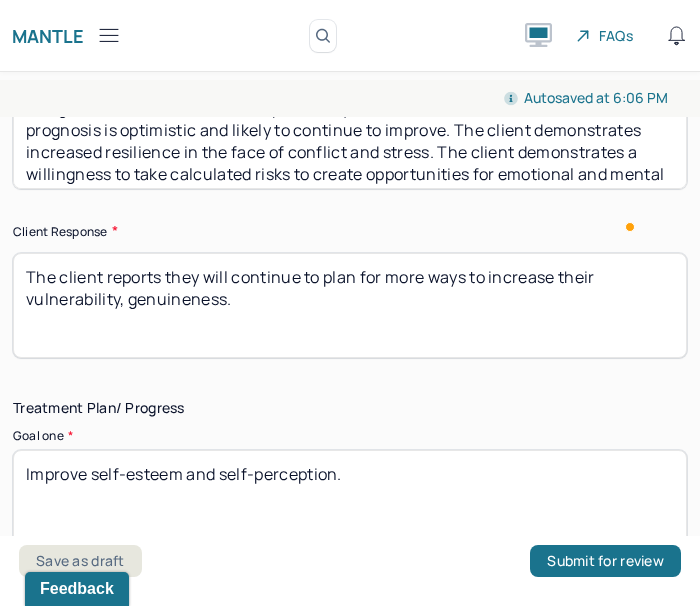 click on "“Prognosis remains the same as previously dated note on xx/xx/xx. The client's prognosis is optimistic and likely to continue to improve. The client demonstrates increased resilience in the face of conflict and stress. The client demonstrates a willingness to take calculated risks to create opportunities for emotional and mental growth." at bounding box center (350, 136) 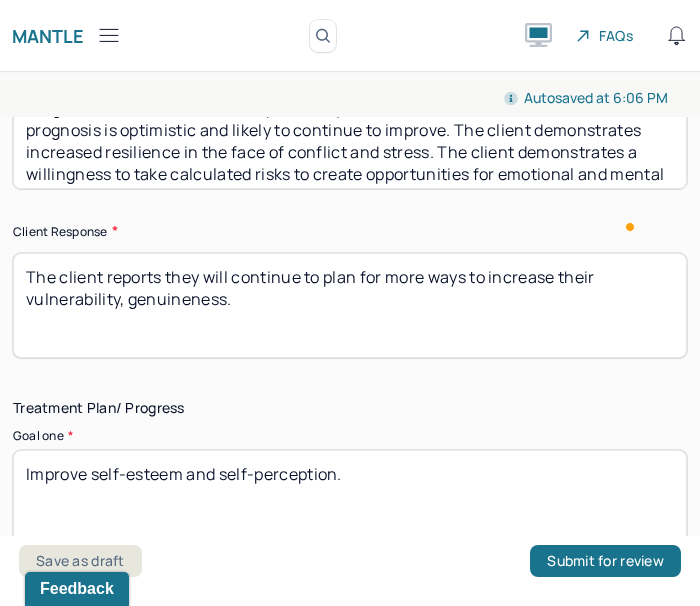 click on "Prognosis remains the same as previously dated note on xx/xx/xx. The client's prognosis is optimistic and likely to continue to improve. The client demonstrates increased resilience in the face of conflict and stress. The client demonstrates a willingness to take calculated risks to create opportunities for emotional and mental growth." at bounding box center (350, 136) 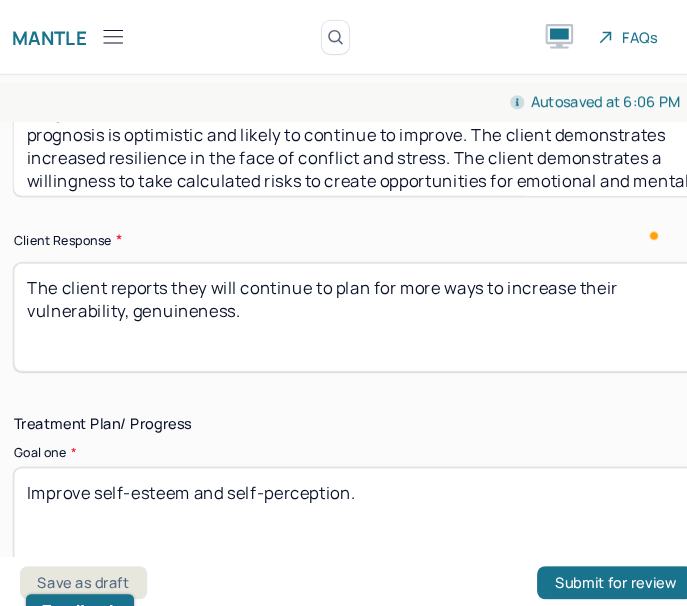 scroll, scrollTop: 3485, scrollLeft: 0, axis: vertical 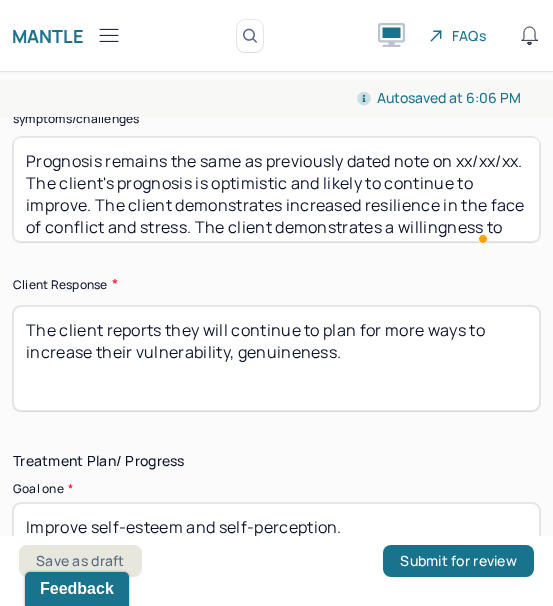 click on "Prognosis remains the same as previously dated note on xx/xx/xx. The client's prognosis is optimistic and likely to continue to improve. The client demonstrates increased resilience in the face of conflict and stress. The client demonstrates a willingness to take calculated risks to create opportunities for emotional and mental growth." at bounding box center (276, 189) 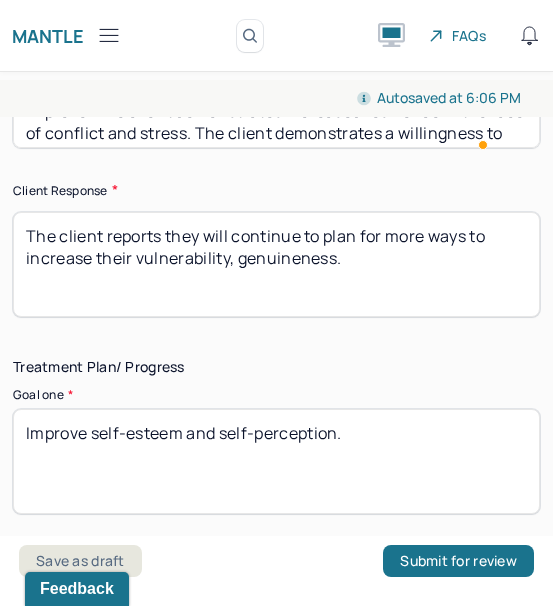 scroll, scrollTop: 4065, scrollLeft: 0, axis: vertical 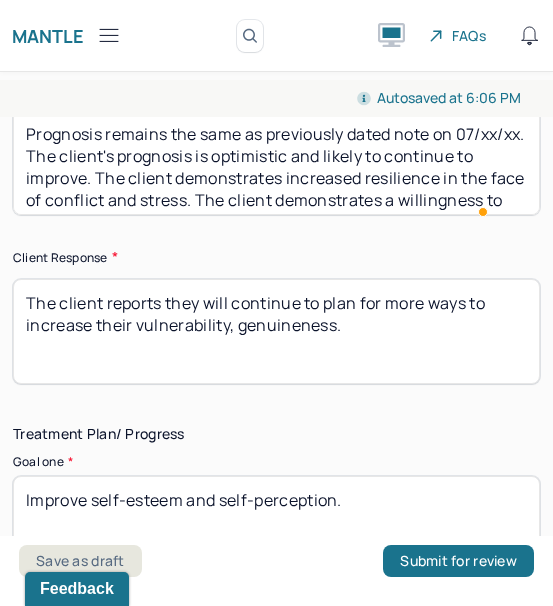 drag, startPoint x: 68, startPoint y: 181, endPoint x: 51, endPoint y: 178, distance: 17.262676 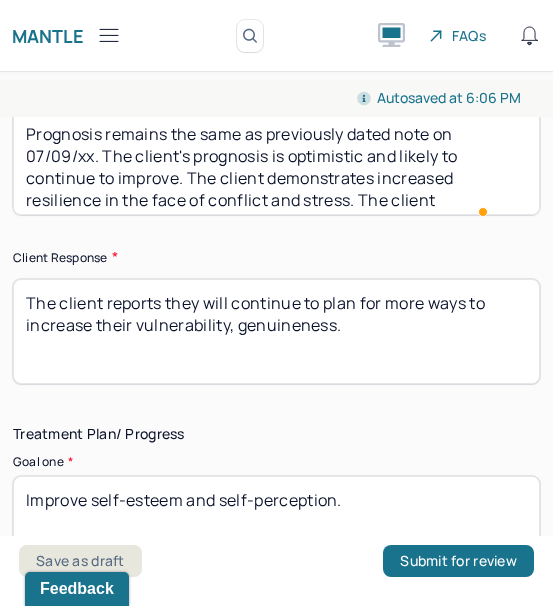 drag, startPoint x: 92, startPoint y: 180, endPoint x: 79, endPoint y: 177, distance: 13.341664 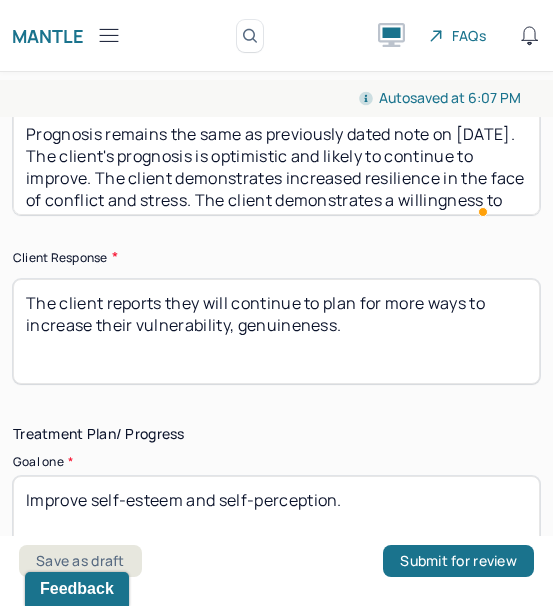 click on "Prognosis remains the same as previously dated note on [DATE]. The client's prognosis is optimistic and likely to continue to improve. The client demonstrates increased resilience in the face of conflict and stress. The client demonstrates a willingness to take calculated risks to create opportunities for emotional and mental growth." at bounding box center [276, 162] 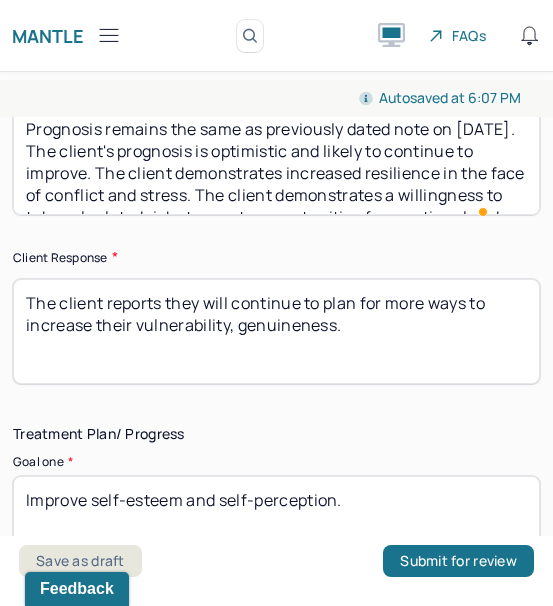 scroll, scrollTop: 7, scrollLeft: 0, axis: vertical 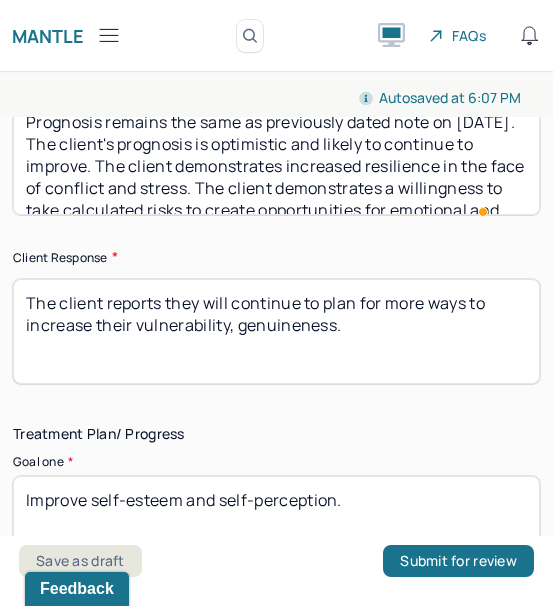drag, startPoint x: 167, startPoint y: 191, endPoint x: 178, endPoint y: 203, distance: 16.27882 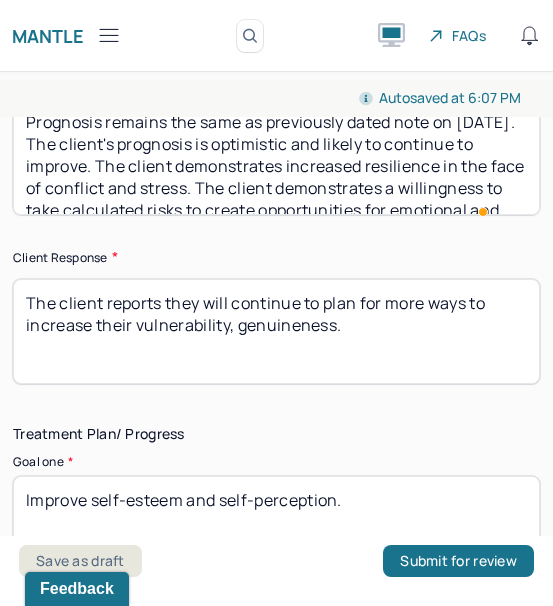 click on "Prognosis remains the same as previously dated note on [DATE]. The client's prognosis is optimistic and likely to continue to improve. The client demonstrates increased resilience in the face of conflict and stress. The client demonstrates a willingness to take calculated risks to create opportunities for emotional and mental growth." at bounding box center [276, 162] 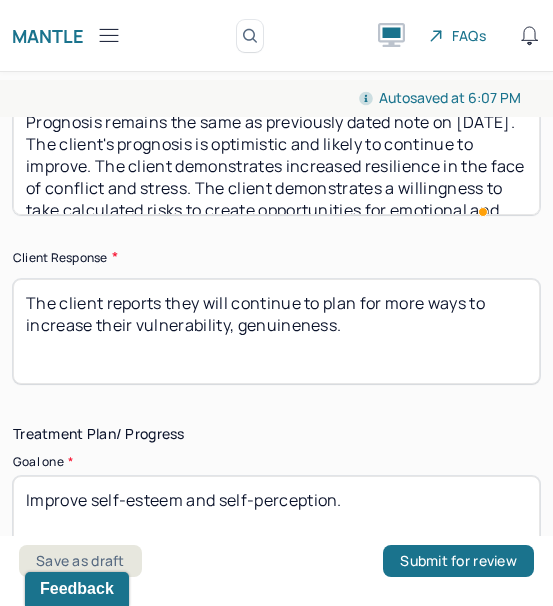 scroll, scrollTop: 7, scrollLeft: 0, axis: vertical 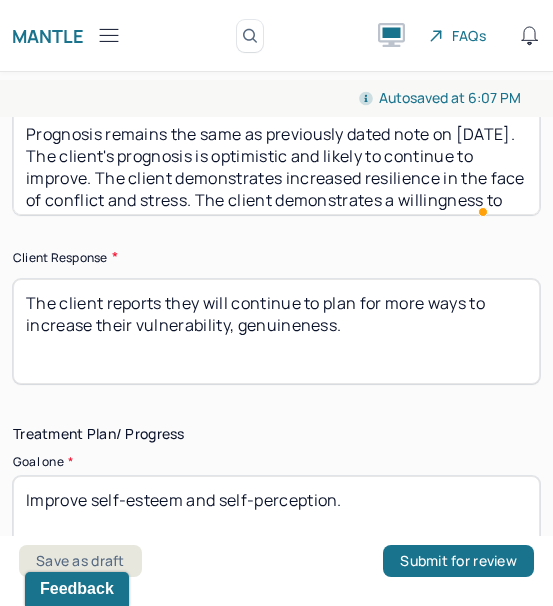 type on "Prognosis remains the same as previously dated note on [DATE]. The client's prognosis is optimistic and likely to continue to improve. The client demonstrates increased resilience in the face of conflict and stress. The client demonstrates a willingness to take calculated risks to create opportunities for emotional and mental growth." 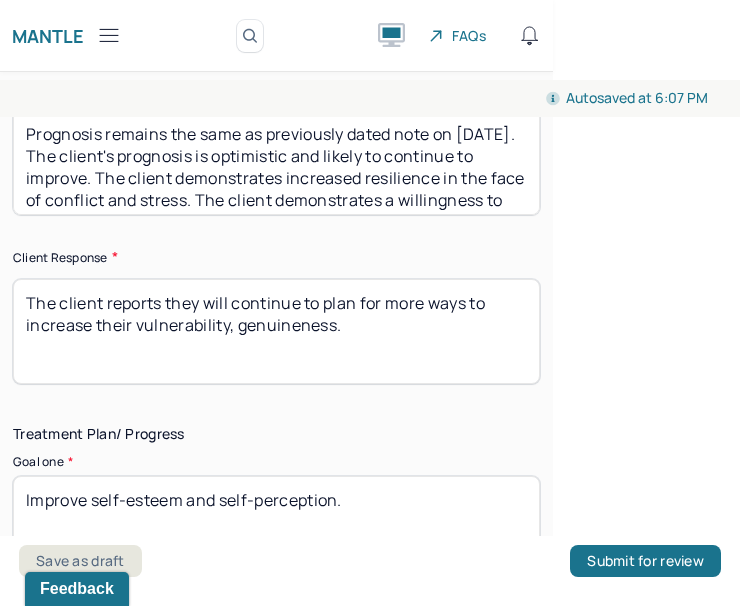 scroll, scrollTop: 3423, scrollLeft: 0, axis: vertical 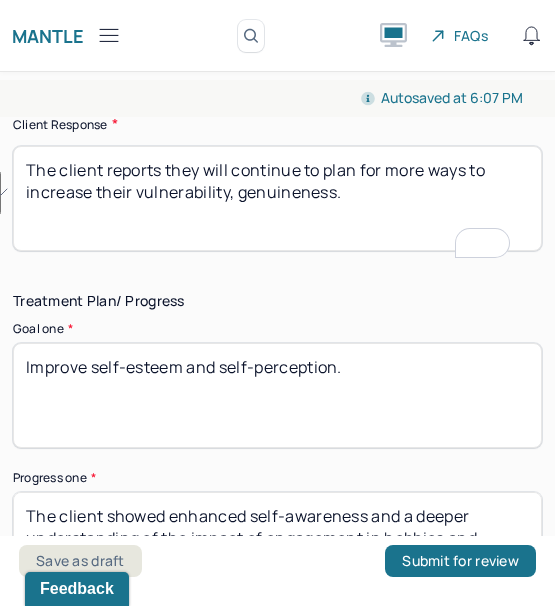 drag, startPoint x: 353, startPoint y: 221, endPoint x: 210, endPoint y: 203, distance: 144.12842 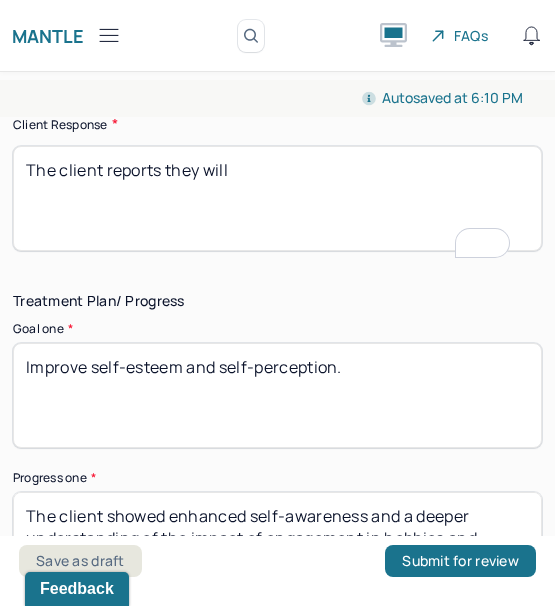 scroll, scrollTop: 4092, scrollLeft: 0, axis: vertical 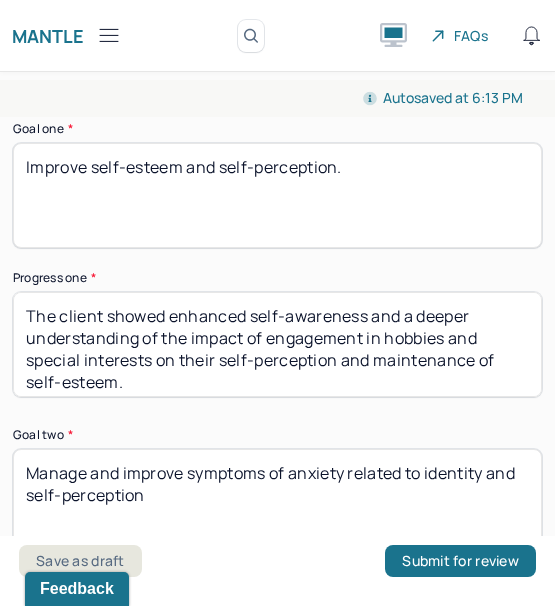 type on "The client reports they will keep track of their awareness of the connection between maladaptive coping mechanisms and emotional states." 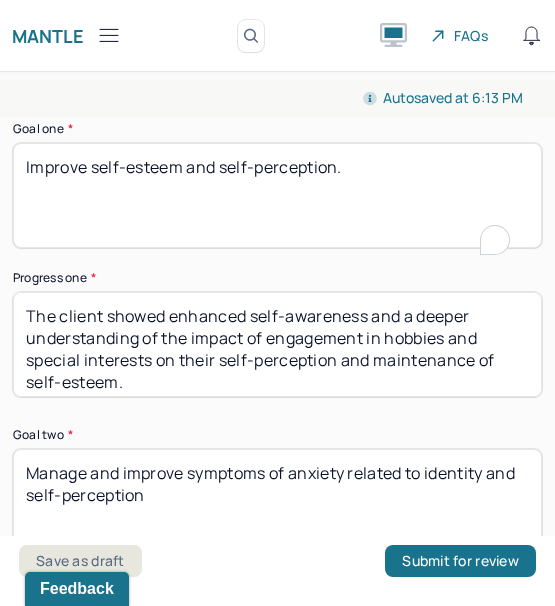 click on "Improve self-esteem and self-perception." at bounding box center (277, 195) 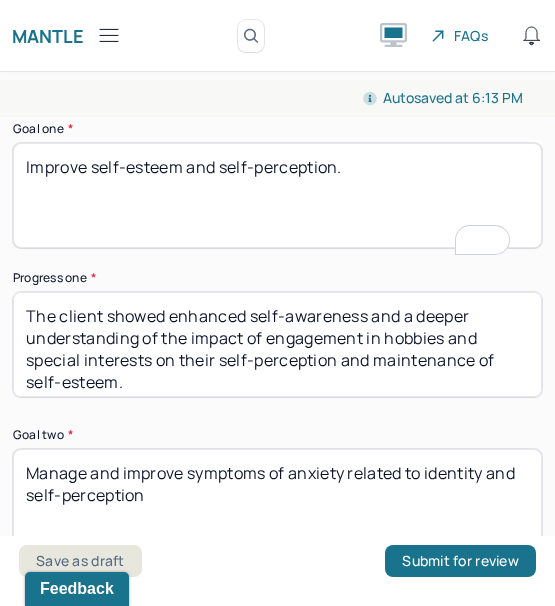 scroll, scrollTop: 4325, scrollLeft: 0, axis: vertical 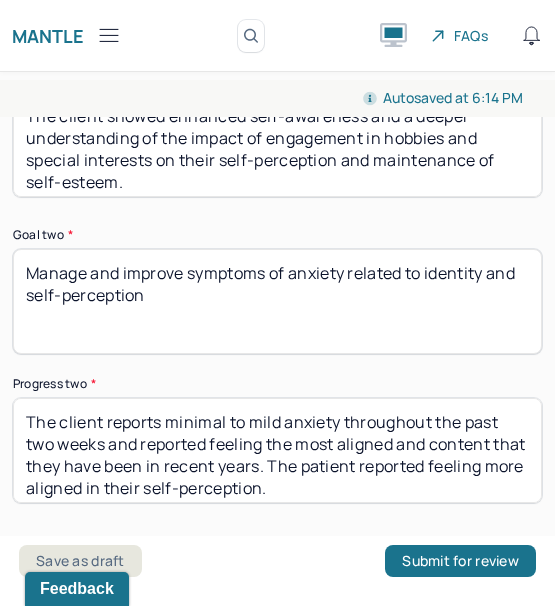 type on "Improve self-esteem and self-perception." 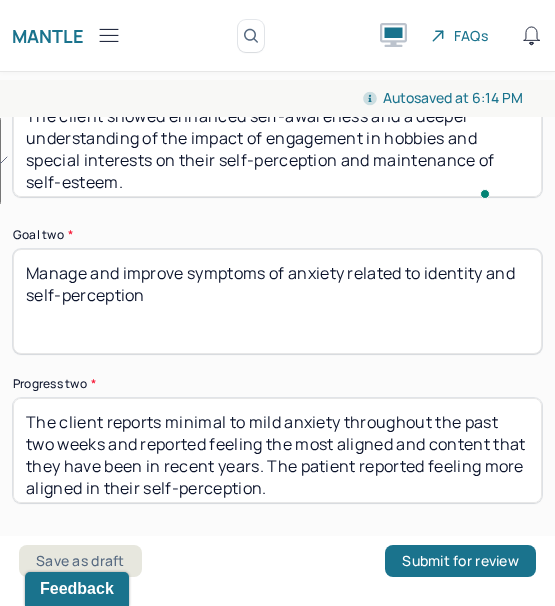 drag, startPoint x: 251, startPoint y: 209, endPoint x: 109, endPoint y: 149, distance: 154.15576 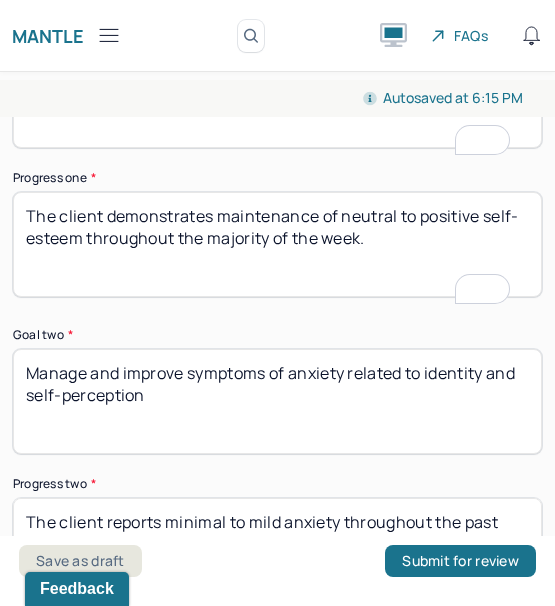 click on "The client demonstrates maintenance of neutral to positive self-esteem throughout the majority of the week." at bounding box center (277, 244) 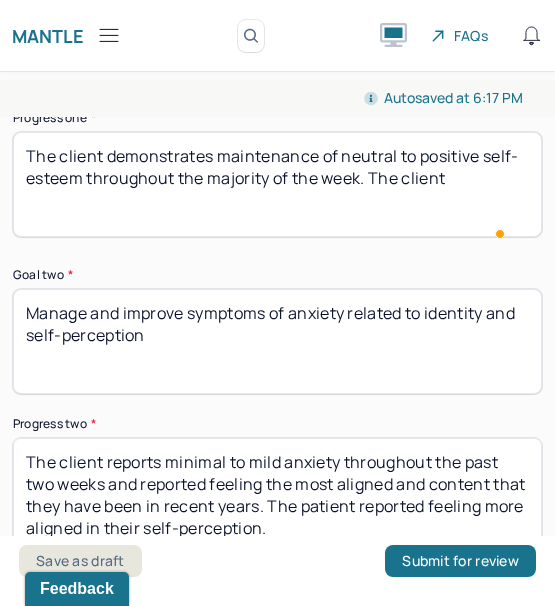 click on "The client demonstrates maintenance of neutral to positive self-esteem throughout the majority of the week. The client" at bounding box center [277, 184] 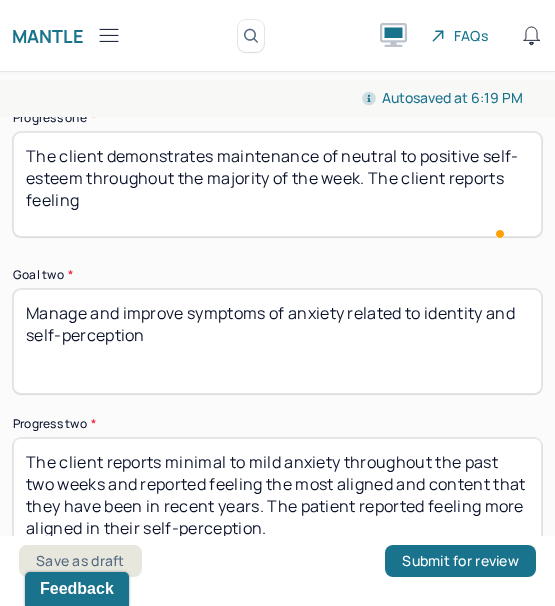 scroll, scrollTop: 4398, scrollLeft: 0, axis: vertical 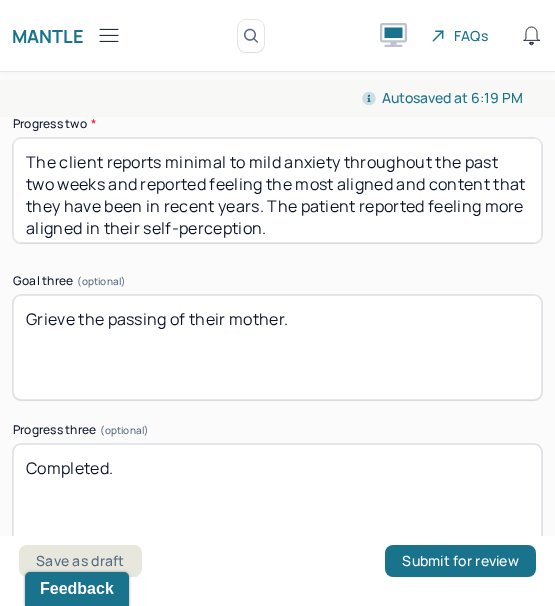 type on "The client demonstrates maintenance of neutral to positive self-esteem throughout the majority of the week. The client reports feeling consistent in their identity." 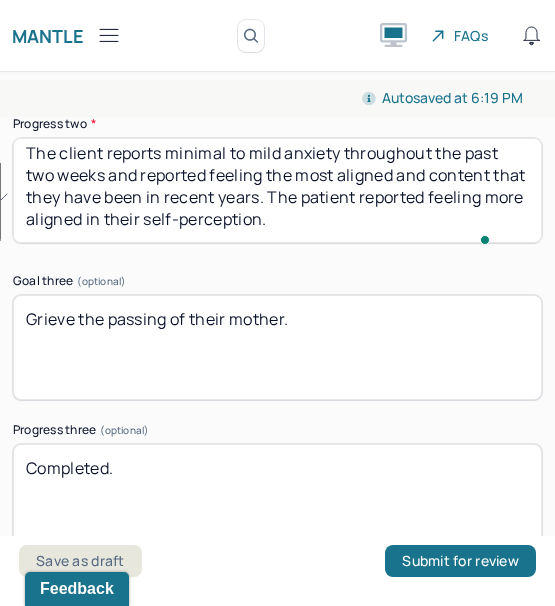 drag, startPoint x: 385, startPoint y: 264, endPoint x: 249, endPoint y: 184, distance: 157.78467 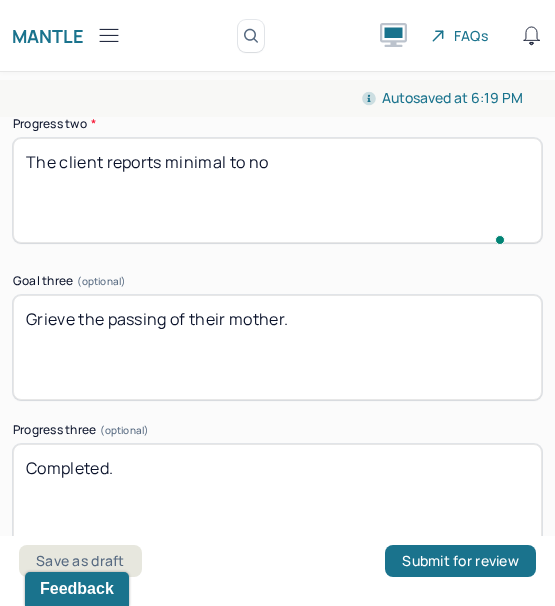 type on "The client reports minimal to no" 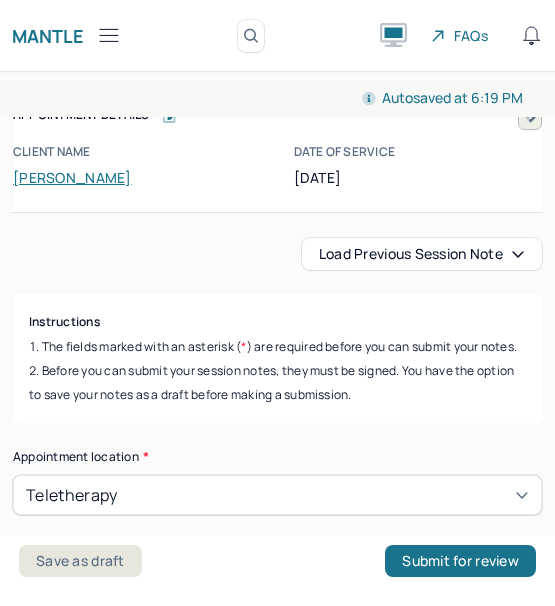 scroll, scrollTop: 0, scrollLeft: 0, axis: both 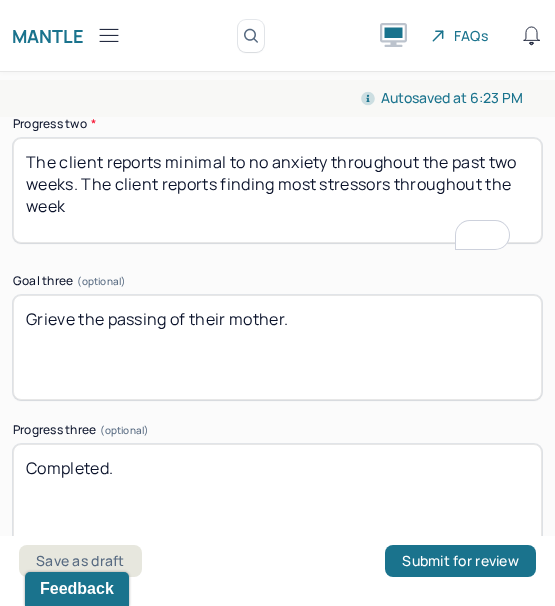 drag, startPoint x: 307, startPoint y: 214, endPoint x: 256, endPoint y: 215, distance: 51.009804 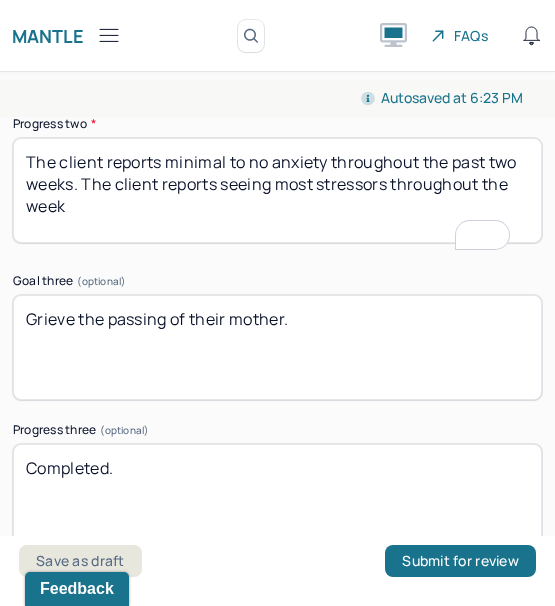 click on "The client reports minimal to no anxiety throughout the past two weeks. The client reports finding most stressors throughout the week" at bounding box center (277, 190) 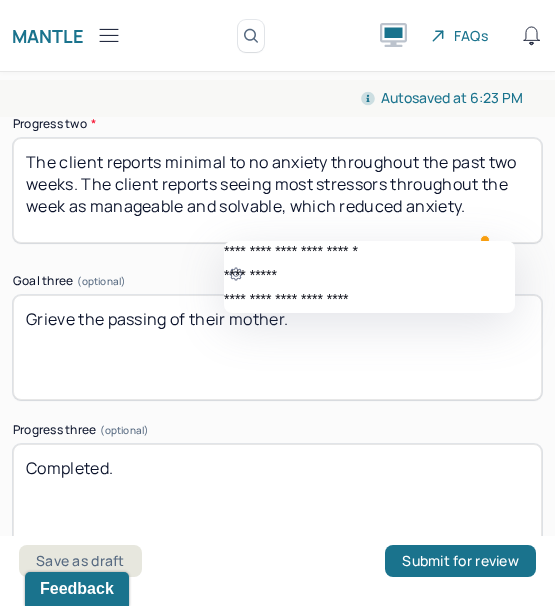 click on "**********" 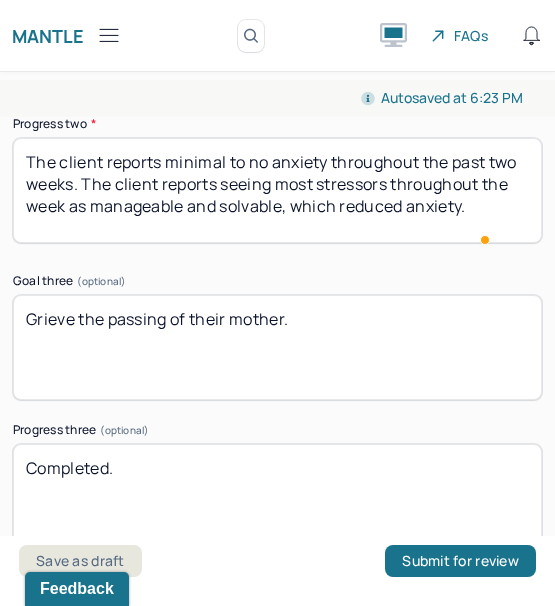 scroll, scrollTop: 5, scrollLeft: 0, axis: vertical 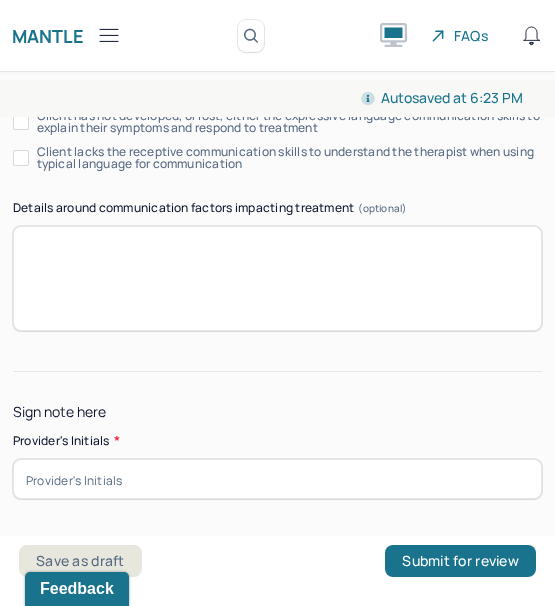 type on "The client reports minimal to no anxiety throughout the past two weeks. The client reports seeing most stressors throughout the week as manageable and solvable, which reduced anxiety." 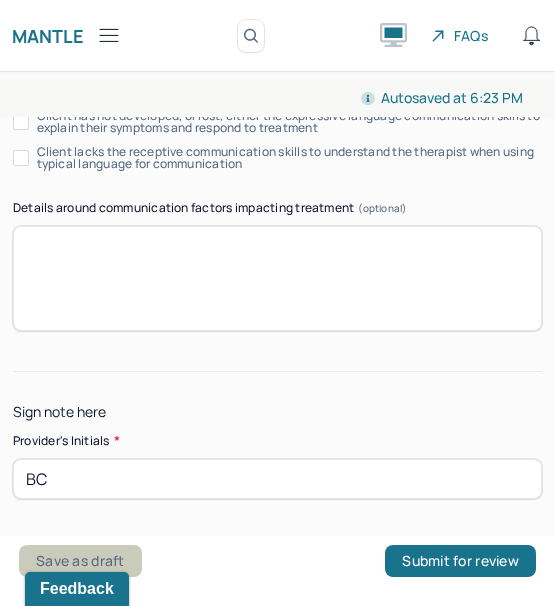 type on "BC" 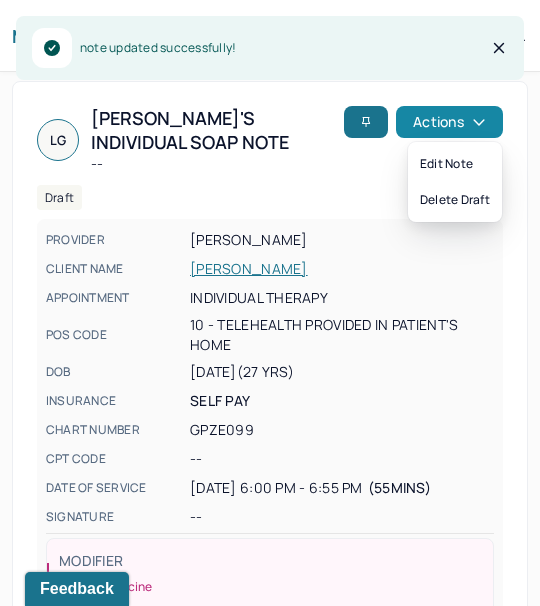click on "Actions" at bounding box center [449, 122] 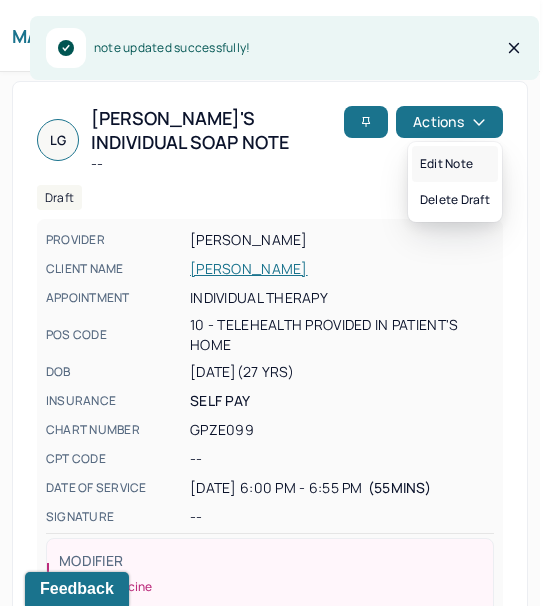 click on "Edit note" at bounding box center [455, 164] 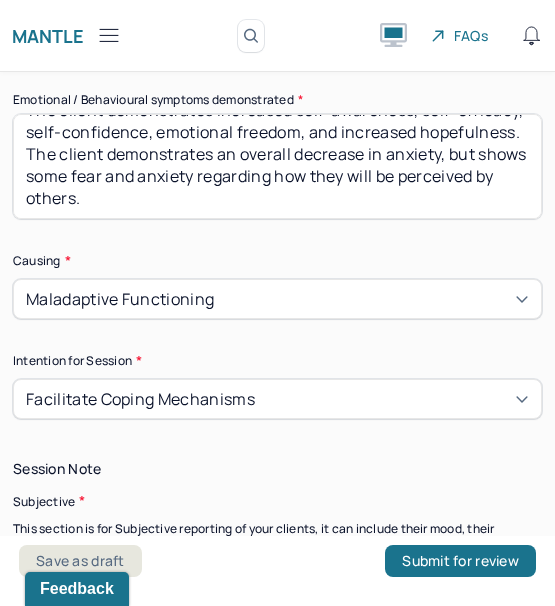 scroll, scrollTop: 31, scrollLeft: 0, axis: vertical 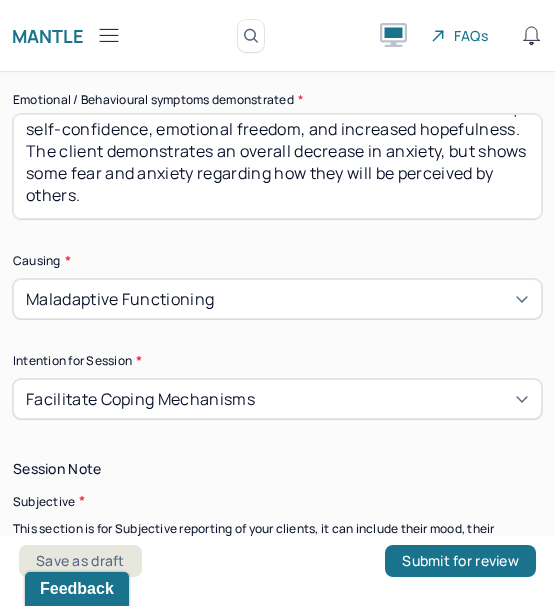 click on "The client demonstrates increased self-awareness, self-efficacy, self-confidence, emotional freedom, and increased hopefulness. The client demonstrates an overall decrease in anxiety, but shows some fear and anxiety regarding how they will be perceived by others." at bounding box center [277, 166] 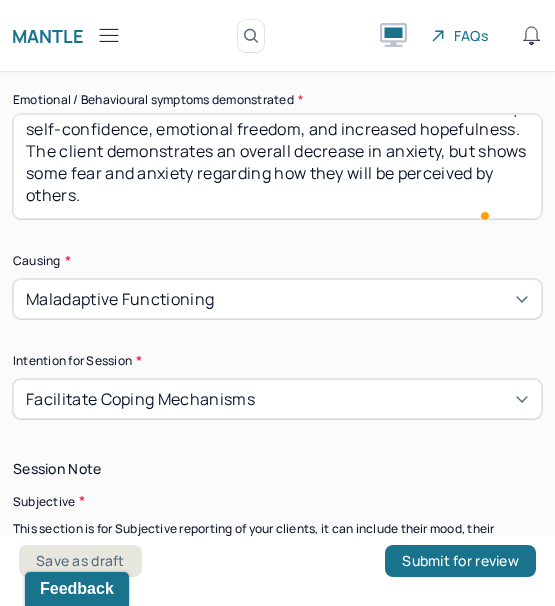 scroll, scrollTop: 1260, scrollLeft: 0, axis: vertical 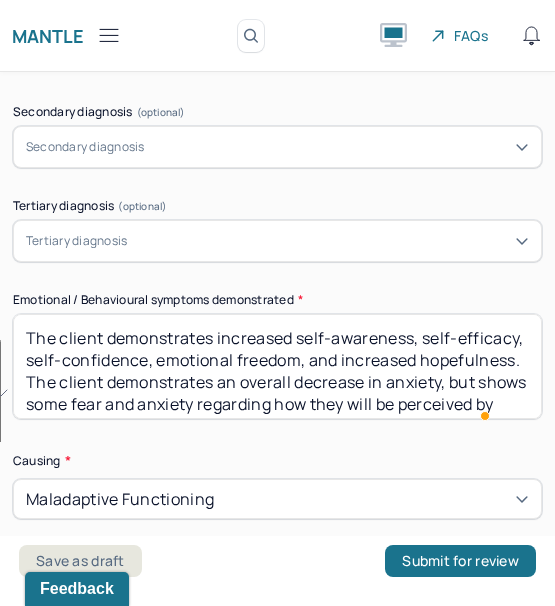 drag, startPoint x: 284, startPoint y: 231, endPoint x: 216, endPoint y: 351, distance: 137.92752 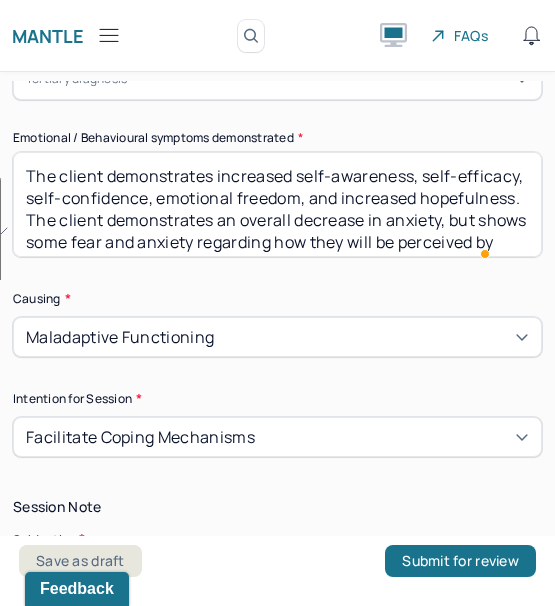 scroll, scrollTop: 1260, scrollLeft: 0, axis: vertical 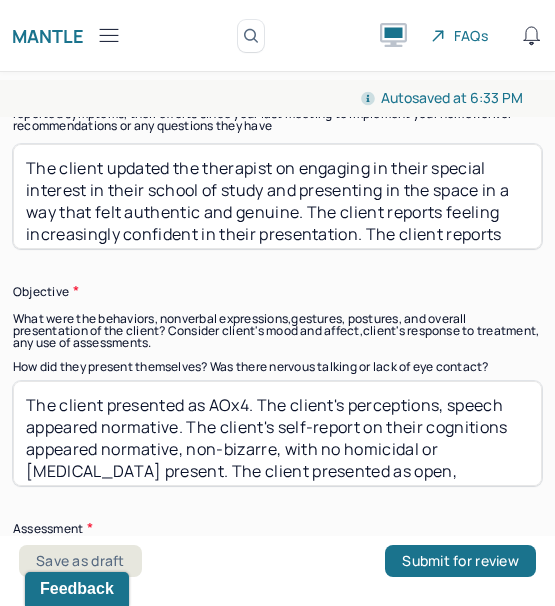 type on "The client demonstrates increased self-efficacy and emotional control. The client demonstrates some concerns and ambivalence about their ability to enter or seek out romantic relationships now that they have more self-contentment." 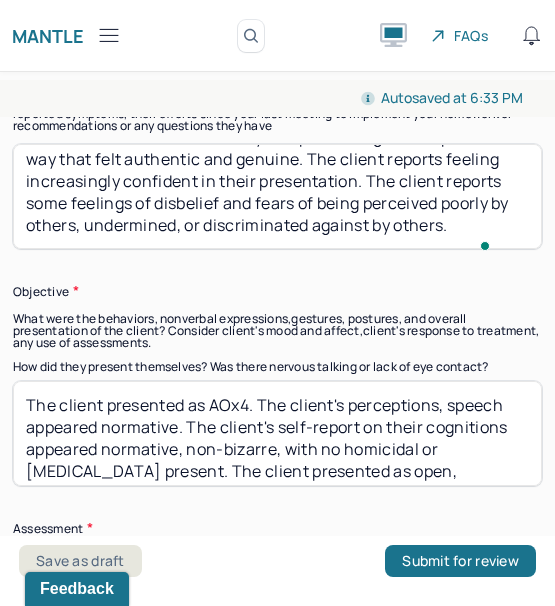 drag, startPoint x: 304, startPoint y: 195, endPoint x: 457, endPoint y: 313, distance: 193.2175 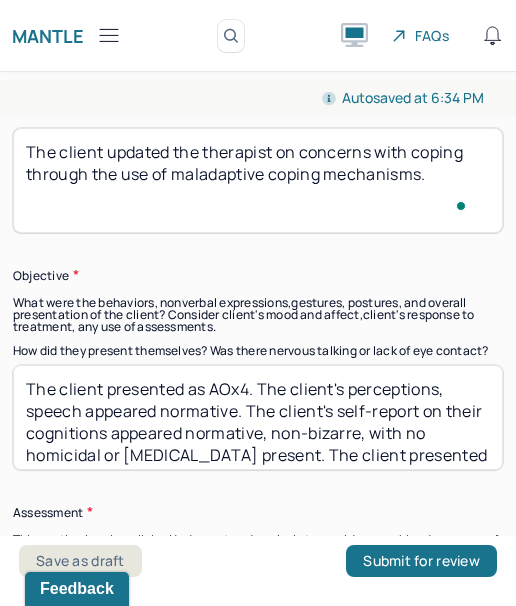 click on "The client updated the therapist on concerns with coping through the use of maladaptive coping mechanisms." at bounding box center (258, 180) 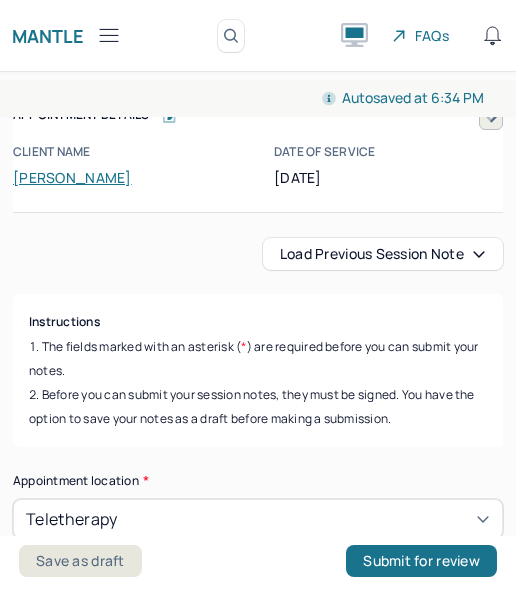 scroll, scrollTop: 0, scrollLeft: 0, axis: both 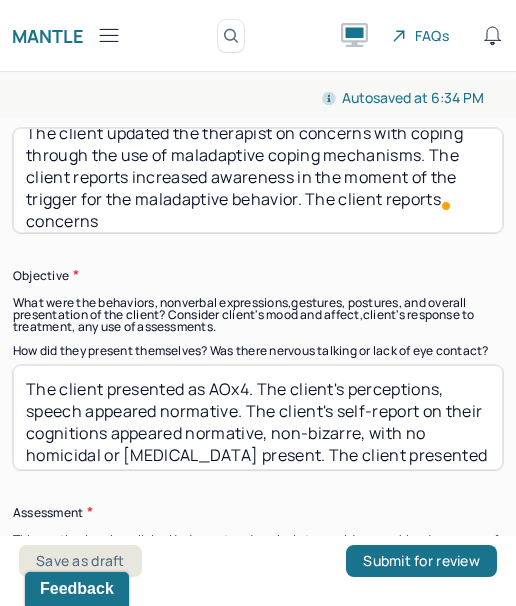 click on "The client updated the therapist on concerns with coping through the use of maladaptive coping mechanisms. The client reports increased awareness in the moment of the trigger for the maldaptive behavior. The client reports concerns" at bounding box center [258, 180] 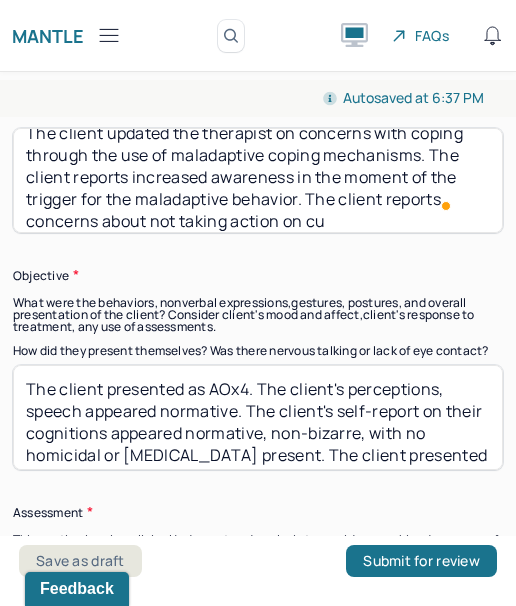 scroll, scrollTop: 41, scrollLeft: 0, axis: vertical 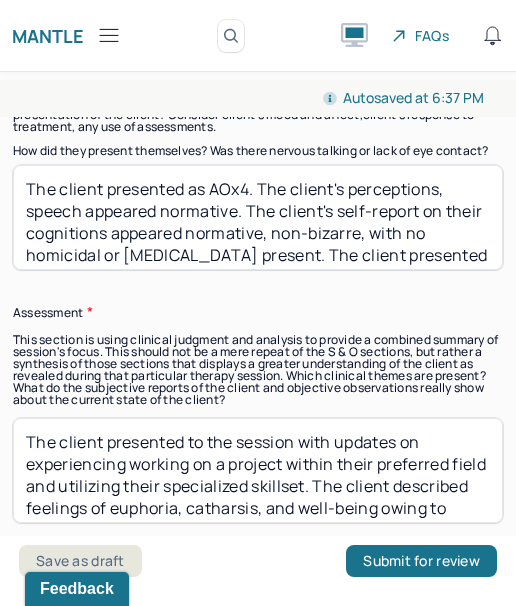type on "The client updated the therapist on concerns with coping through the use of maladaptive coping mechanisms. The client reports increased awareness of the moment of the trigger for the maladaptive behavior. The client reports concerns about not taking action on curbing the behavior despite their awareness." 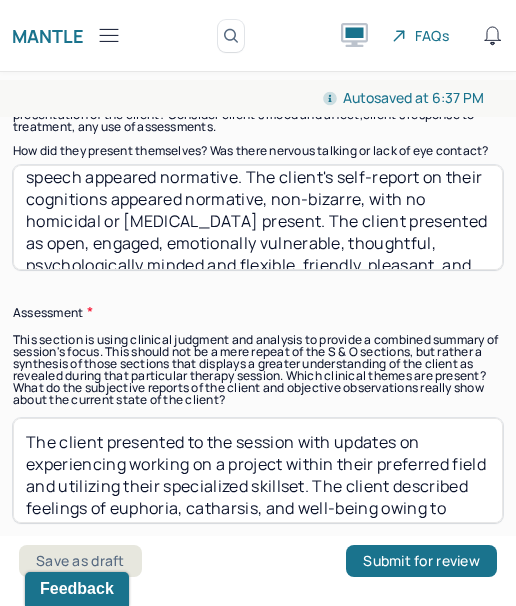 scroll, scrollTop: 40, scrollLeft: 0, axis: vertical 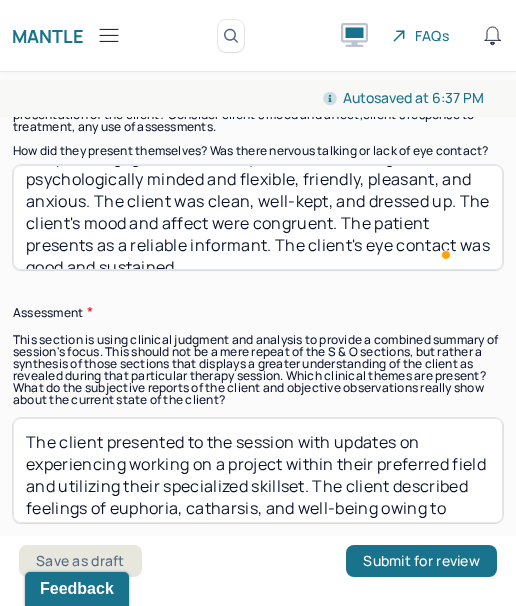 drag, startPoint x: 104, startPoint y: 212, endPoint x: 197, endPoint y: 215, distance: 93.04838 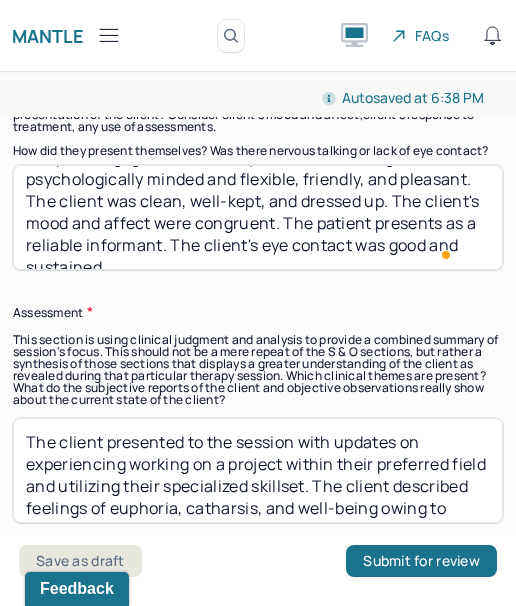 click on "The client presented as AOx4. The client's perceptions, speech appeared normative. The client's self-report on their cognitions appeared normative, non-bizarre, with no homicidal or suicidal ideation present. The client presented as open, engaged, emotionally vulnerable, thoughtful, psychologically minded and flexible, friendly, and pleasant. The client was clean, well-kept, and dressed up. The client's mood and affect were congruent. The patient presents as a reliable informant. The client's eye contact was good and sustained." at bounding box center [258, 217] 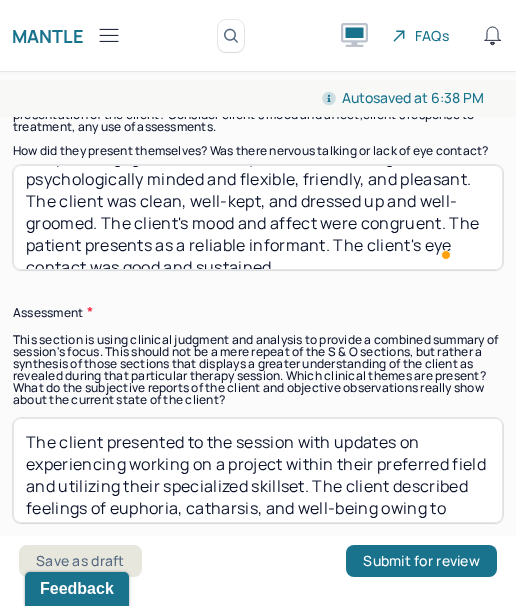 scroll, scrollTop: 160, scrollLeft: 0, axis: vertical 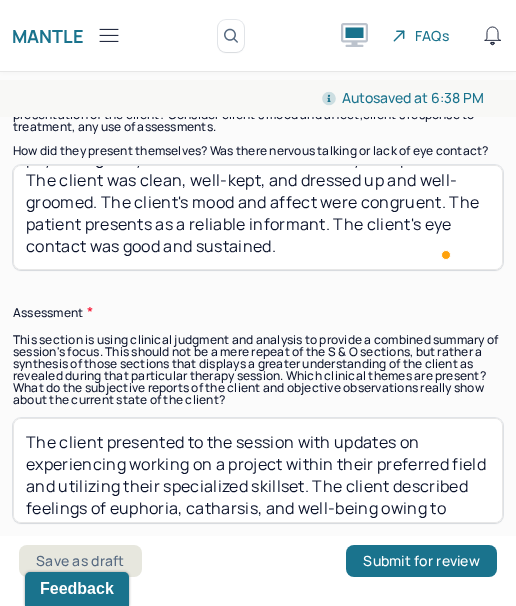 click on "The client presented as AOx4. The client's perceptions, speech appeared normative. The client's self-report on their cognitions appeared normative, non-bizarre, with no homicidal or suicidal ideation present. The client presented as open, engaged, emotionally vulnerable, thoughtful, psychologically minded and flexible, friendly, and pleasant. The client was clean, well-kept, and dressed up and well-groomed. The client's mood and affect were congruent. The patient presents as a reliable informant. The client's eye contact was good and sustained." at bounding box center [258, 217] 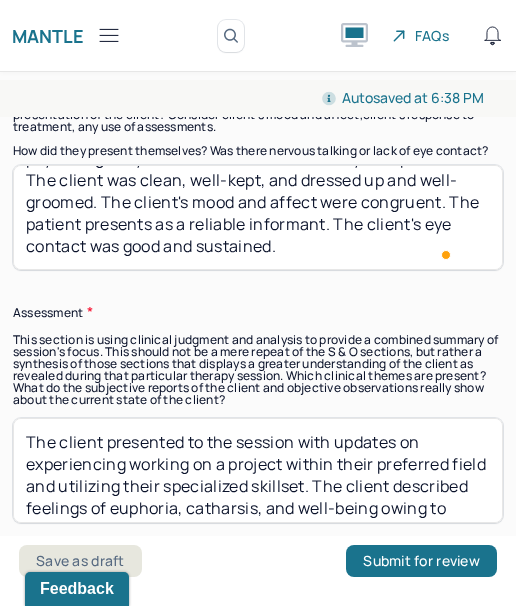 click on "The client presented as AOx4. The client's perceptions, speech appeared normative. The client's self-report on their cognitions appeared normative, non-bizarre, with no homicidal or suicidal ideation present. The client presented as open, engaged, emotionally vulnerable, thoughtful, psychologically minded and flexible, friendly, and pleasant. The client was clean, well-kept, and dressed up and well-groomed. The client's mood and affect were congruent. The patient presents as a reliable informant. The client's eye contact was good and sustained." at bounding box center (258, 217) 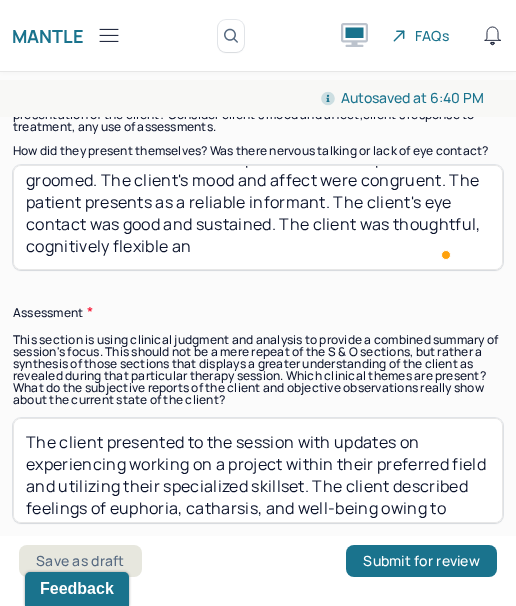 scroll, scrollTop: 173, scrollLeft: 0, axis: vertical 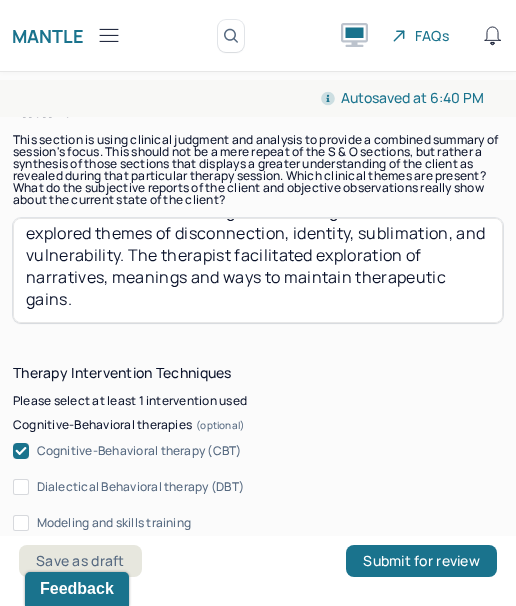 type on "The client presented as AOx4. The client's perceptions, speech appeared normative. The client's self-report on their cognitions appeared normative, non-bizarre, with no homicidal or [MEDICAL_DATA] present. The client presented as open, engaged, emotionally vulnerable, thoughtful, psychologically minded and flexible, friendly, and pleasant. The client was clean, well-kept, and dressed up and well-groomed. The client's mood and affect were congruent. The patient presents as a reliable informant. The client's eye contact was good and sustained. The client was thoughtful, cognitively flexible, and psychologically minded." 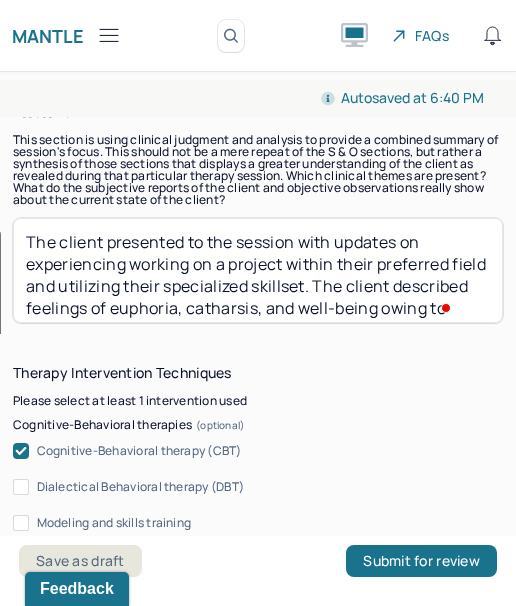 drag, startPoint x: 421, startPoint y: 309, endPoint x: 305, endPoint y: 257, distance: 127.12199 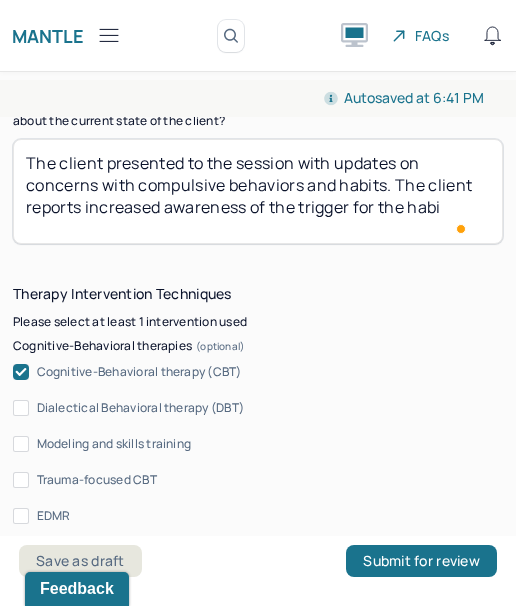 type on "The client presented to the session with updates on concerns with compulsive behaviors and habits. The client reports increased awareness of the trigger for the habit" 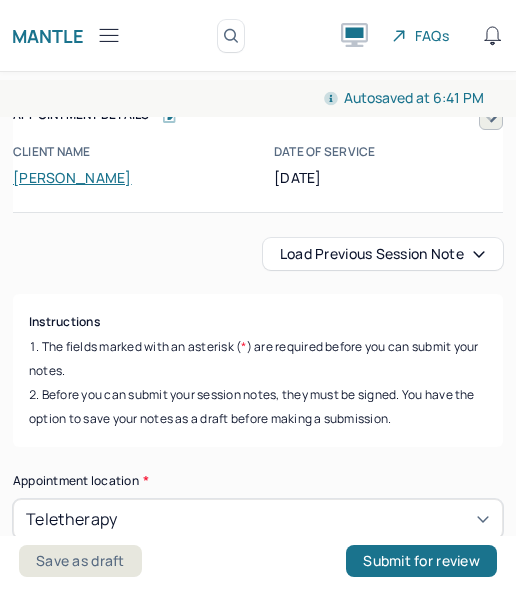 scroll, scrollTop: 0, scrollLeft: 0, axis: both 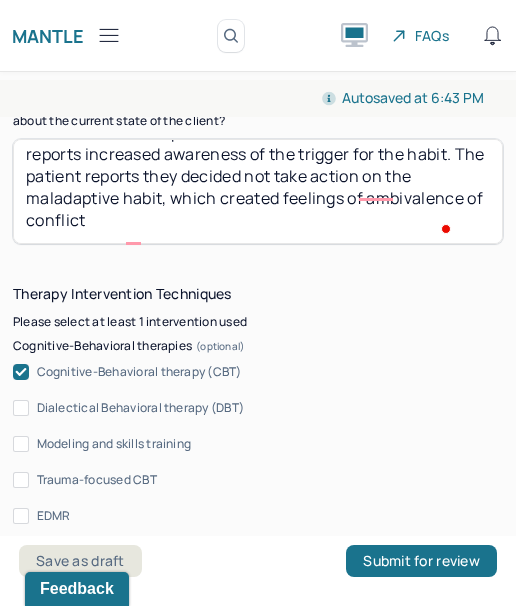 drag, startPoint x: 138, startPoint y: 242, endPoint x: 128, endPoint y: 239, distance: 10.440307 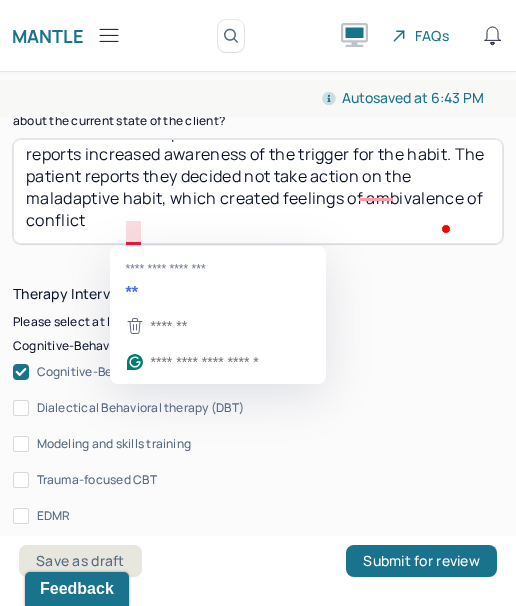 drag, startPoint x: 142, startPoint y: 231, endPoint x: 128, endPoint y: 229, distance: 14.142136 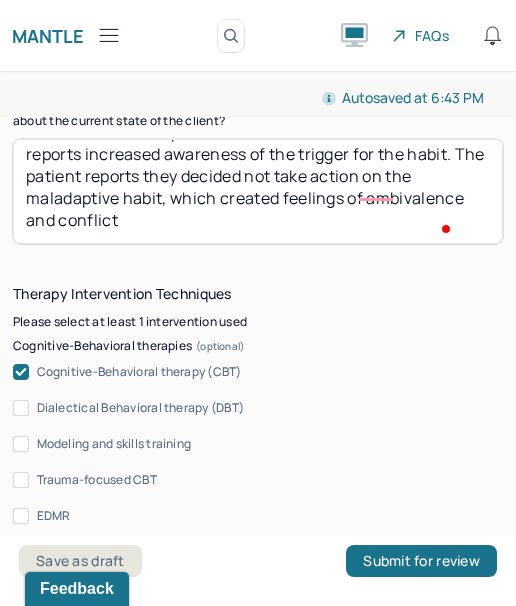 click on "The client presented to the session with updates on concerns with compulsive behaviors and habits. The client reports increased awareness of the trigger for the habit. The patient reports they decided not take action on the maladaptive habit, which created feelings of ambivalence of conflict" at bounding box center [258, 191] 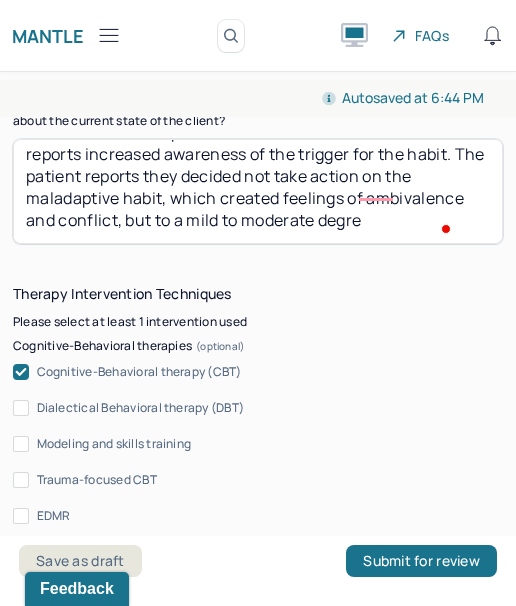 scroll, scrollTop: 63, scrollLeft: 0, axis: vertical 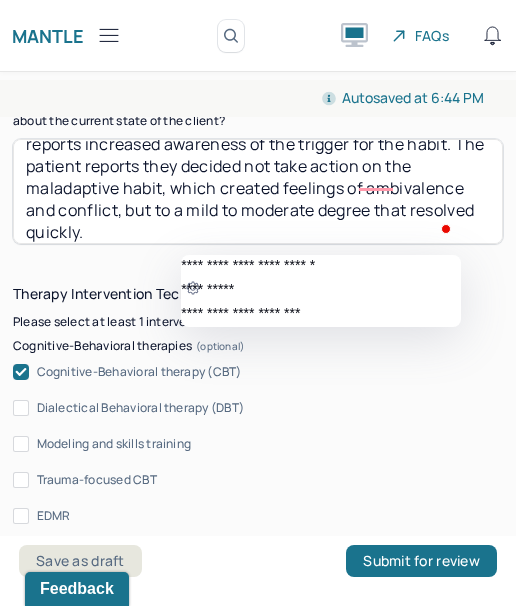 drag, startPoint x: 231, startPoint y: 240, endPoint x: 387, endPoint y: 192, distance: 163.21765 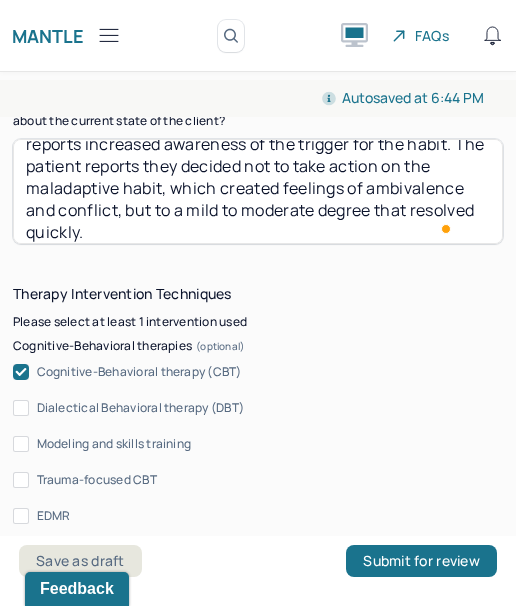 click on "The client presented to the session with updates on concerns with compulsive behaviors and habits. The client reports increased awareness of the trigger for the habit. The patient reports they decided not take action on the maladaptive habit, which created feelings of ambivalence and conflict, but to a mild to moderate degree that resolved quickly." at bounding box center (258, 191) 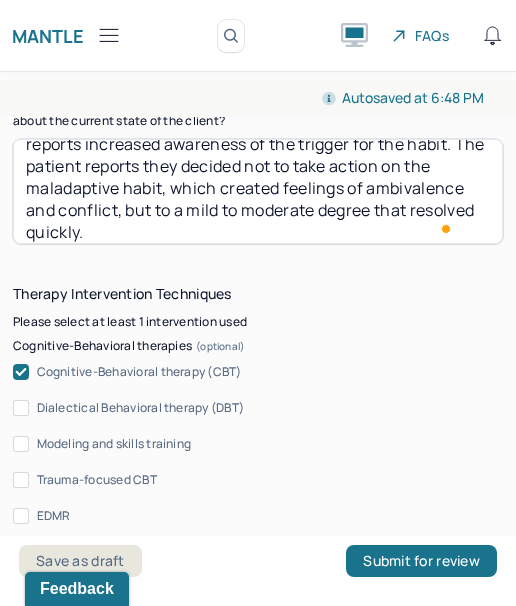 click on "The client presented to the session with updates on concerns with compulsive behaviors and habits. The client reports increased awareness of the trigger for the habit. The patient reports they decided not to take action on the maladaptive habit, which created feelings of ambivalence and conflict, but to a mild to moderate degree that resolved quickly." at bounding box center (258, 191) 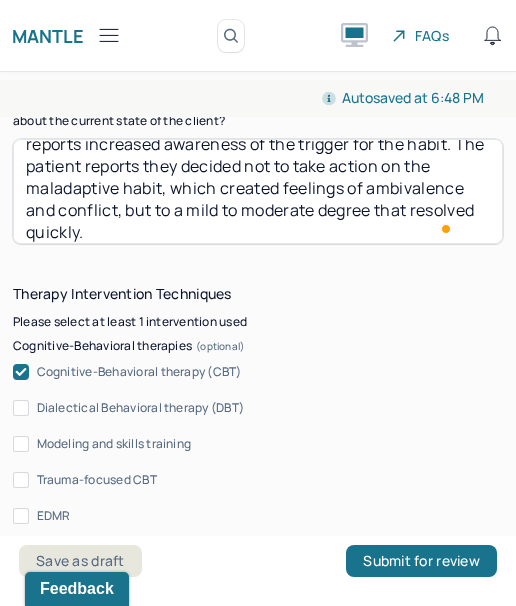 click on "The client presented to the session with updates on concerns with compulsive behaviors and habits. The client reports increased awareness of the trigger for the habit. The patient reports they decided not to take action on the maladaptive habit, which created feelings of ambivalence and conflict, but to a mild to moderate degree that resolved quickly." at bounding box center (258, 191) 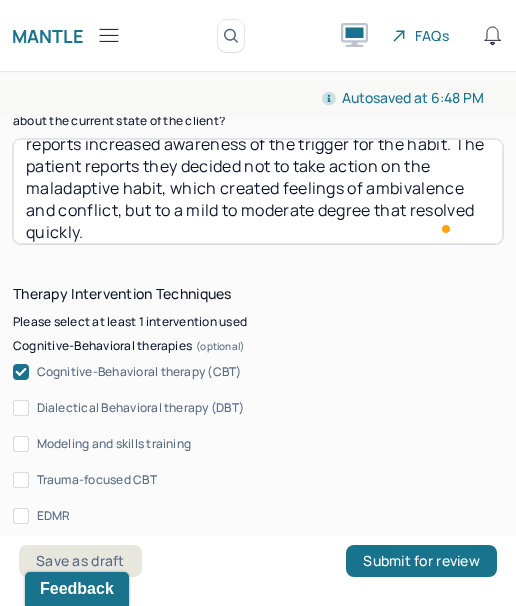 scroll, scrollTop: 2300, scrollLeft: 0, axis: vertical 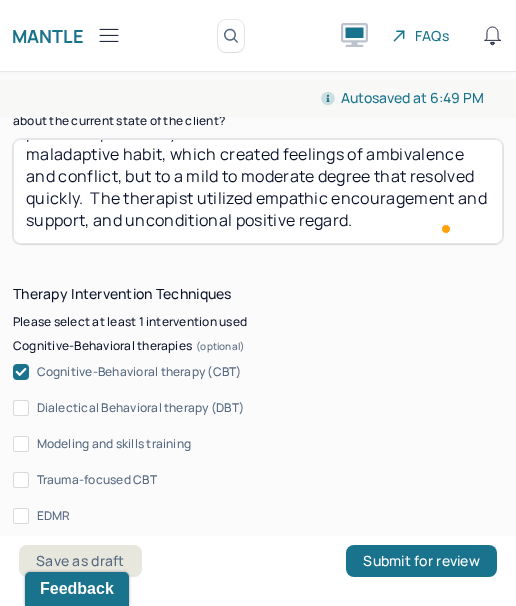 click on "The client presented to the session with updates on concerns with compulsive behaviors and habits. The client reports increased awareness of the trigger for the habit. The patient reports they decided not to take action on the maladaptive habit, which created feelings of ambivalence and conflict, but to a mild to moderate degree that resolved quickly.  The therapist utilized empathic encouragement and support, and unconditional positive regard." at bounding box center [258, 191] 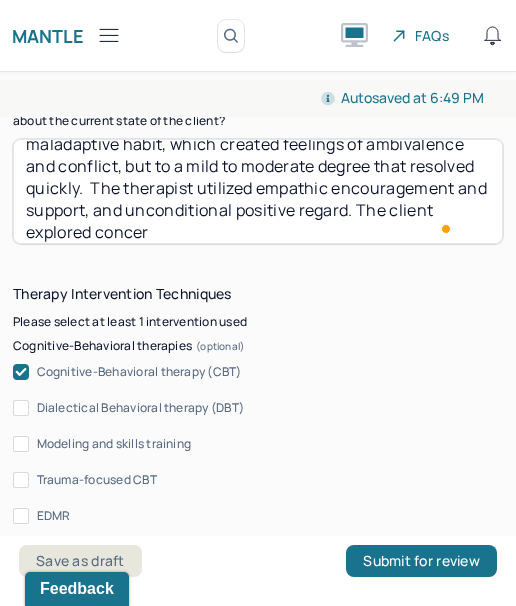 scroll, scrollTop: 129, scrollLeft: 0, axis: vertical 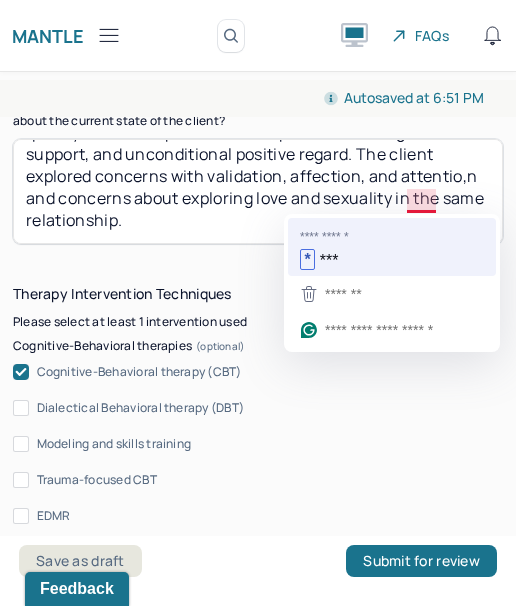 type on "The client presented to the session with updates on concerns with compulsive behaviors and habits. The client reports increased awareness of the trigger for the habit. The patient reports they decided not to take action on the maladaptive habit, which created feelings of ambivalence and conflict, but to a mild to moderate degree that resolved quickly.  The therapist utilized empathic encouragement and support, and unconditional positive regard. The client explored concerns with validation, affection, and attention,n and concerns about exploring love and sexuality in the same relationship." 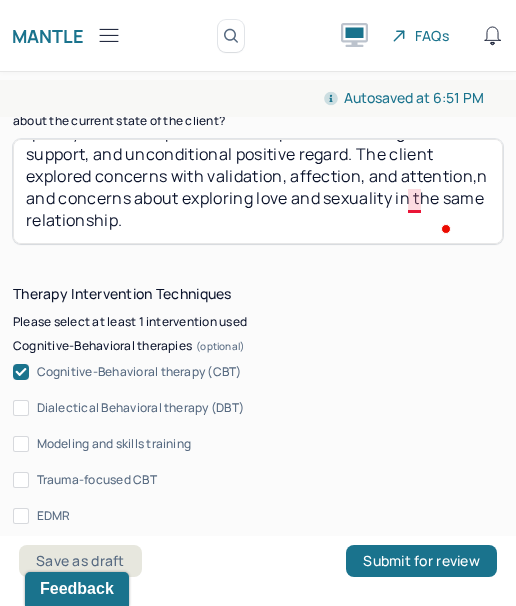 click on "The client presented to the session with updates on concerns with compulsive behaviors and habits. The client reports increased awareness of the trigger for the habit. The patient reports they decided not to take action on the maladaptive habit, which created feelings of ambivalence and conflict, but to a mild to moderate degree that resolved quickly.  The therapist utilized empathic encouragement and support, and unconditional positive regard. The client explored concerns with validation, affection, and attention and concerns about exploring love and sexuality in the same relationship." at bounding box center [258, 191] 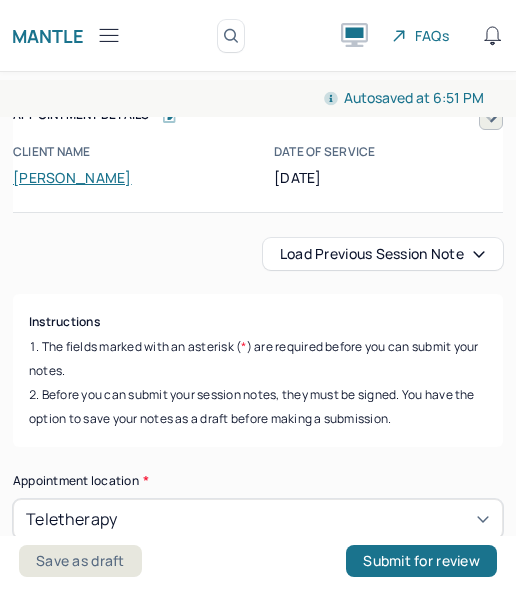 scroll, scrollTop: 0, scrollLeft: 0, axis: both 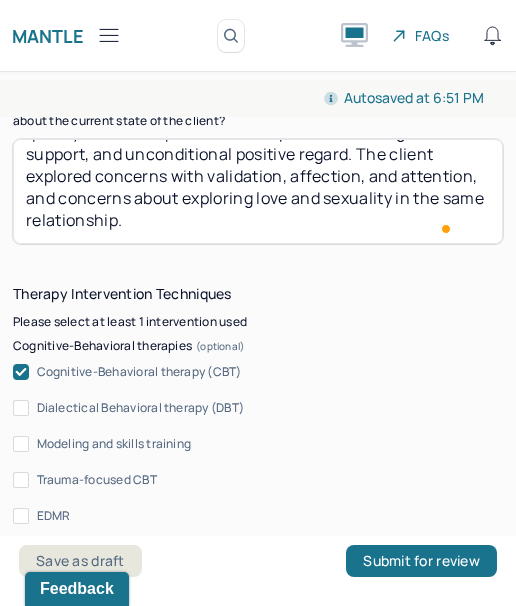 click on "The client presented to the session with updates on concerns with compulsive behaviors and habits. The client reports increased awareness of the trigger for the habit. The patient reports they decided not to take action on the maladaptive habit, which created feelings of ambivalence and conflict, but to a mild to moderate degree that resolved quickly.  The therapist utilized empathic encouragement and support, and unconditional positive regard. The client explored concerns with validation, affection, and attention and concerns about exploring love and sexuality in the same relationship." at bounding box center [258, 191] 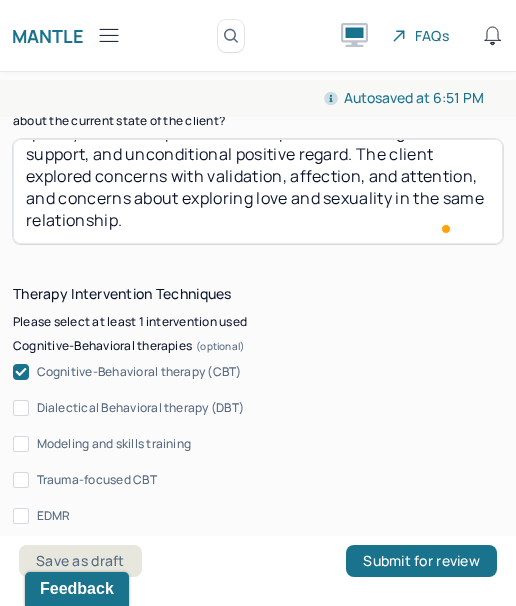 click on "The client presented to the session with updates on concerns with compulsive behaviors and habits. The client reports increased awareness of the trigger for the habit. The patient reports they decided not to take action on the maladaptive habit, which created feelings of ambivalence and conflict, but to a mild to moderate degree that resolved quickly.  The therapist utilized empathic encouragement and support, and unconditional positive regard. The client explored concerns with validation, affection, and attention and concerns about exploring love and sexuality in the same relationship." at bounding box center [258, 191] 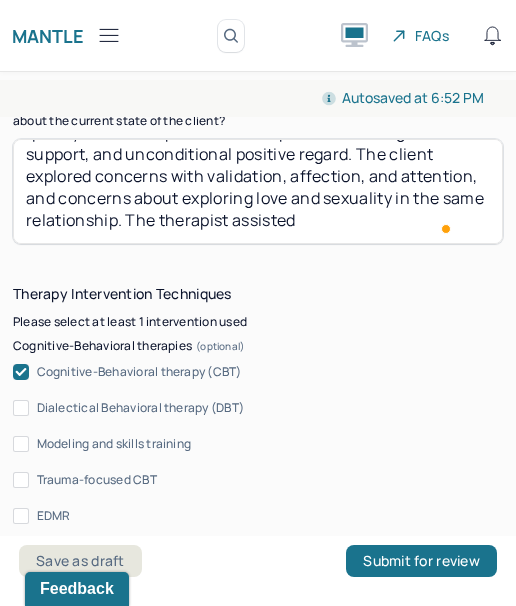 click on "The client presented to the session with updates on concerns with compulsive behaviors and habits. The client reports increased awareness of the trigger for the habit. The patient reports they decided not to take action on the maladaptive habit, which created feelings of ambivalence and conflict, but to a mild to moderate degree that resolved quickly.  The therapist utilized empathic encouragement and support, and unconditional positive regard. The client explored concerns with validation, affection, and attention, and concerns about exploring love and sexuality in the same relationship. The therapist assisted" at bounding box center (258, 191) 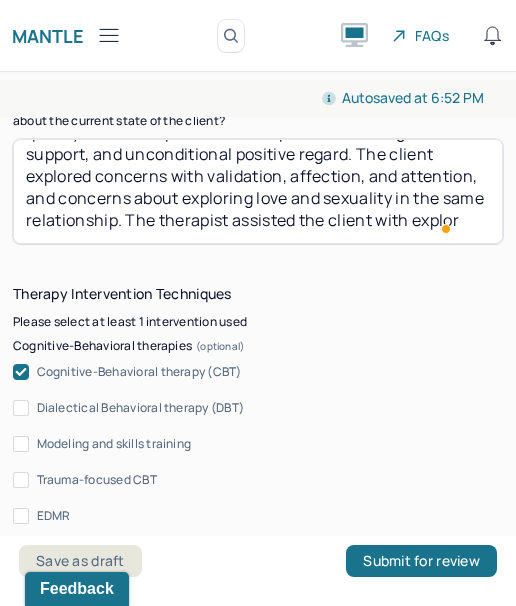 scroll, scrollTop: 195, scrollLeft: 0, axis: vertical 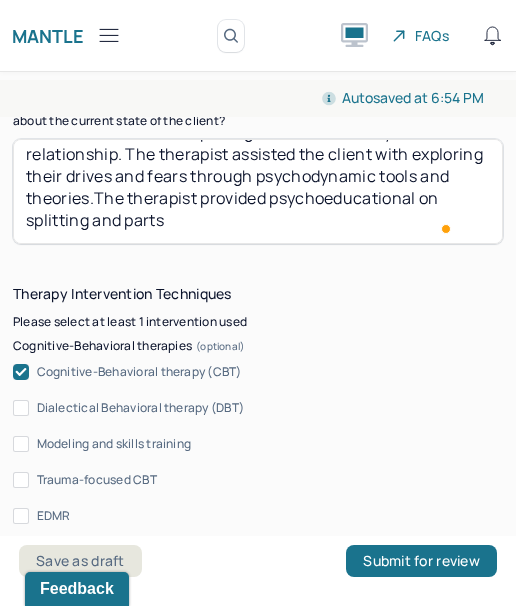 click on "The client presented to the session with updates on concerns with compulsive behaviors and habits. The client reports increased awareness of the trigger for the habit. The patient reports they decided not to take action on the maladaptive habit, which created feelings of ambivalence and conflict, but to a mild to moderate degree that resolved quickly.  The therapist utilized empathic encouragement and support, and unconditional positive regard. The client explored concerns with validation, affection, and attention, and concerns about exploring love and sexuality in the same relationship. The therapist assisted the client with exploring their drives and fears through psychodynamic tools and theories.The therapist provided psychoeducational on splitting and parts" at bounding box center [258, 191] 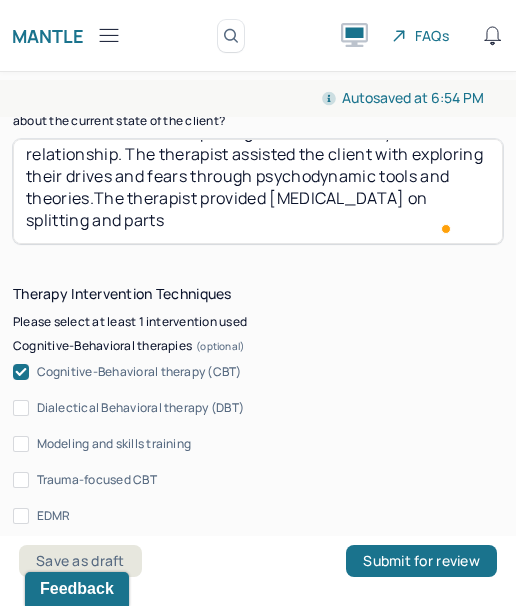 click on "The client presented to the session with updates on concerns with compulsive behaviors and habits. The client reports increased awareness of the trigger for the habit. The patient reports they decided not to take action on the maladaptive habit, which created feelings of ambivalence and conflict, but to a mild to moderate degree that resolved quickly.  The therapist utilized empathic encouragement and support, and unconditional positive regard. The client explored concerns with validation, affection, and attention, and concerns about exploring love and sexuality in the same relationship. The therapist assisted the client with exploring their drives and fears through psychodynamic tools and theories.The therapist provided psychoeducational on splitting and parts" at bounding box center [258, 191] 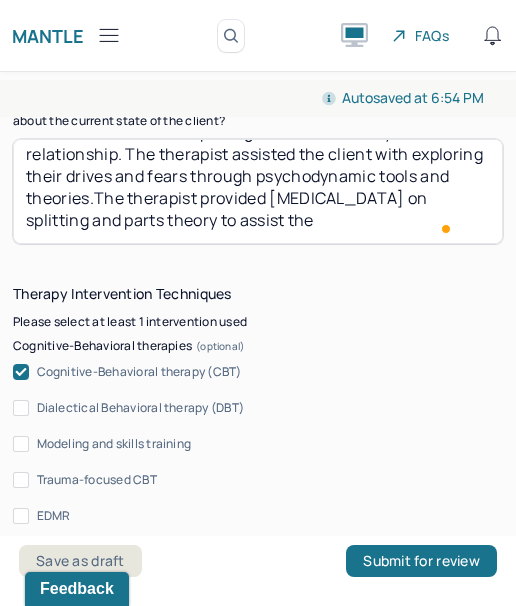 scroll, scrollTop: 261, scrollLeft: 0, axis: vertical 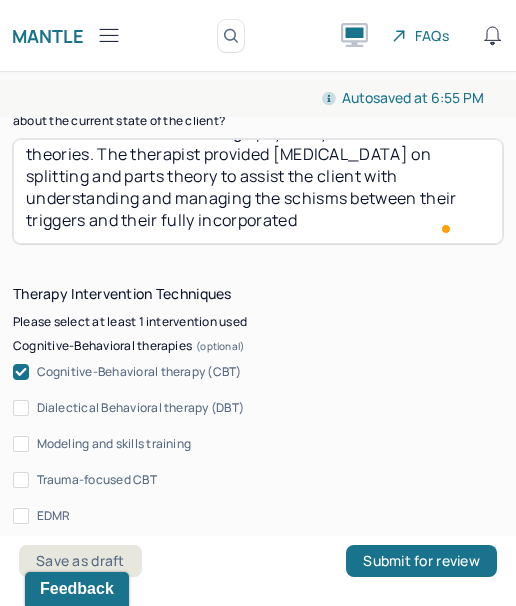 click on "The client presented to the session with updates on concerns with compulsive behaviors and habits. The client reports increased awareness of the trigger for the habit. The patient reports they decided not to take action on the maladaptive habit, which created feelings of ambivalence and conflict, but to a mild to moderate degree that resolved quickly.  The therapist utilized empathic encouragement and support, and unconditional positive regard. The client explored concerns with validation, affection, and attention, and concerns about exploring love and sexuality in the same relationship. The therapist assisted the client with exploring their drives and fears through psychodynamic tools and theories. The therapist provided [MEDICAL_DATA] on splitting and parts theory to assist the client with understanding and managing the schisms between their triggers and their fully incorporated" at bounding box center (258, 191) 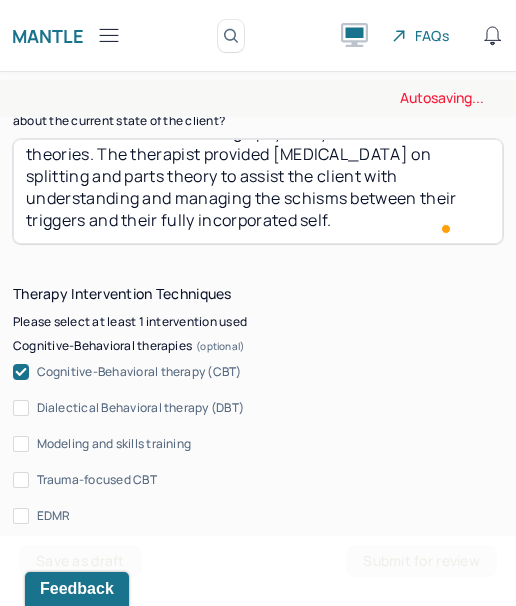 scroll, scrollTop: 2256, scrollLeft: 0, axis: vertical 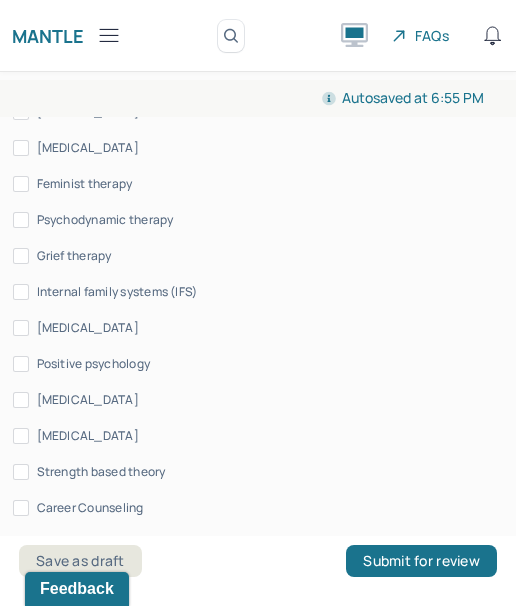 type on "The client presented to the session with updates on concerns with compulsive behaviors and habits. The client reports increased awareness of the trigger for the habit. The patient reports they decided not to take action on the maladaptive habit, which created feelings of ambivalence and conflict, but to a mild to moderate degree that resolved quickly.  The therapist utilized empathic encouragement and support, and unconditional positive regard. The client explored concerns with validation, affection, and attention, and concerns about exploring love and sexuality in the same relationship. The therapist assisted the client with exploring their drives and fears through psychodynamic tools and theories. The therapist provided [MEDICAL_DATA] on splitting and parts theory to assist the client with understanding and managing the schisms between their triggers and their fully incorporated self." 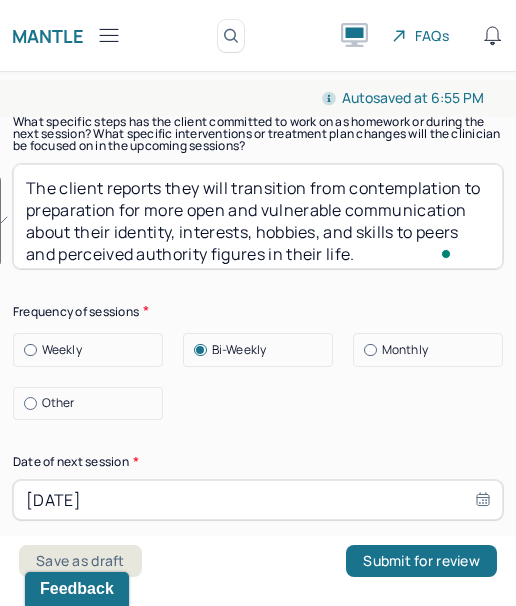 drag, startPoint x: 317, startPoint y: 268, endPoint x: 252, endPoint y: 224, distance: 78.492035 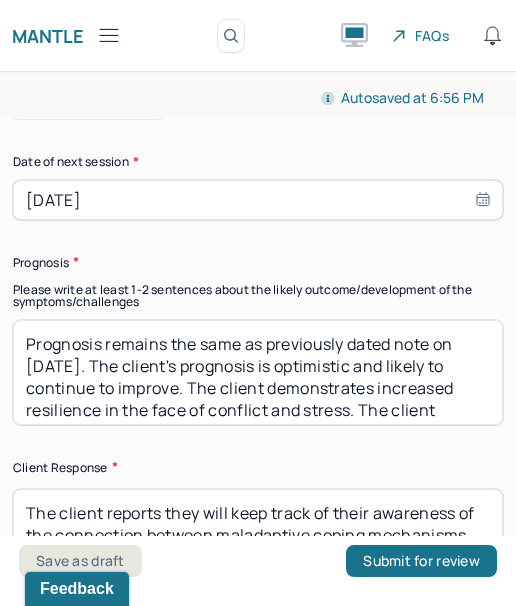 type on "The client reports they will transition from contemplation to preparation for their dating life." 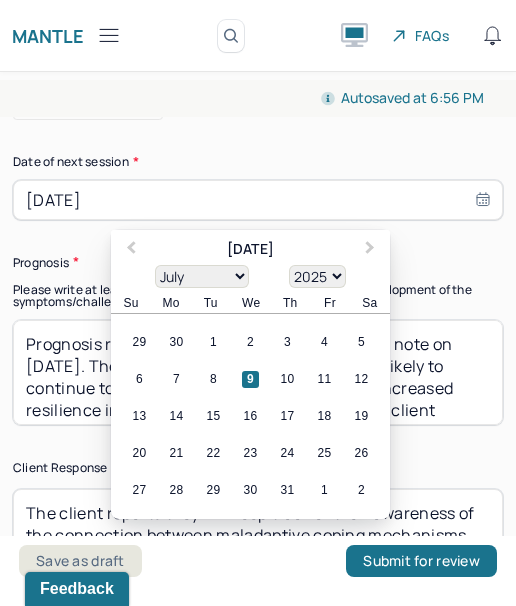 click on "[DATE]" at bounding box center (258, 200) 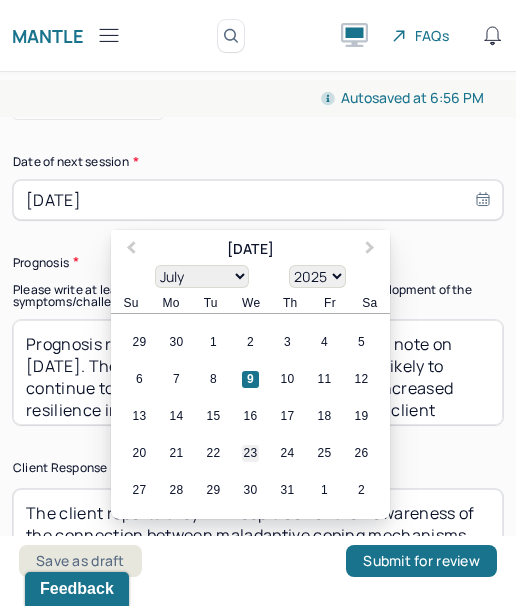 click on "23" at bounding box center [250, 453] 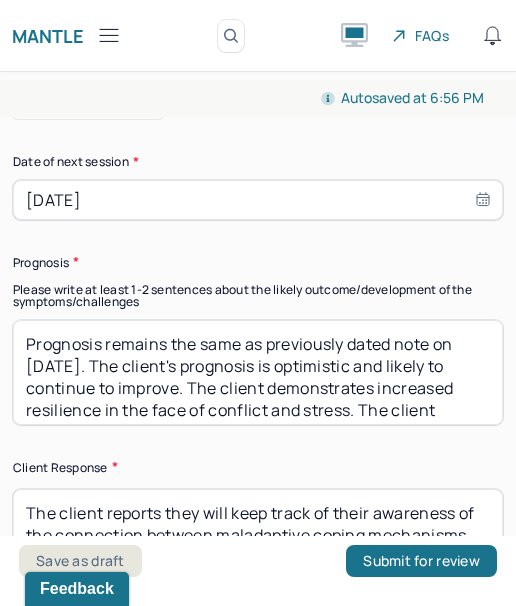 click on "Therapy Intervention Techniques Please select at least 1 intervention used Cognitive-Behavioral therapies Cognitive-Behavioral therapy (CBT) Dialectical Behavioral therapy (DBT) Modeling and skills training Trauma-focused CBT EDMR Rational Emotive [MEDICAL_DATA] Acceptance Commitment Therapy Solution Based [MEDICAL_DATA] [MEDICAL_DATA] Relationship based Interventions Attachment-oriented interventions Parent-child interaction therapy Parent interventions Other Client centered therapy/ Humanism [MEDICAL_DATA] [MEDICAL_DATA] Feminist therapy Psychodynamic therapy Grief therapy Internal family systems (IFS) [MEDICAL_DATA] Positive psychology [MEDICAL_DATA] [MEDICAL_DATA] Strength based theory Career Counseling Multisystemic family theory Plan What specific steps has the client committed to work on as homework or during the next session? What specific interventions or treatment plan changes will the clinician be focused on in the upcoming sessions? Frequency of sessions Weekly Other" at bounding box center (258, -361) 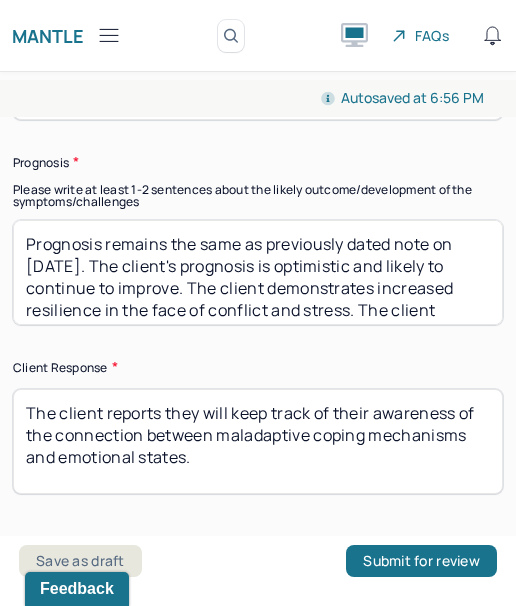 click on "Therapy Intervention Techniques Please select at least 1 intervention used Cognitive-Behavioral therapies Cognitive-Behavioral therapy (CBT) Dialectical Behavioral therapy (DBT) Modeling and skills training Trauma-focused CBT EDMR Rational Emotive [MEDICAL_DATA] Acceptance Commitment Therapy Solution Based [MEDICAL_DATA] [MEDICAL_DATA] Relationship based Interventions Attachment-oriented interventions Parent-child interaction therapy Parent interventions Other Client centered therapy/ Humanism [MEDICAL_DATA] [MEDICAL_DATA] Feminist therapy Psychodynamic therapy Grief therapy Internal family systems (IFS) [MEDICAL_DATA] Positive psychology [MEDICAL_DATA] [MEDICAL_DATA] Strength based theory Career Counseling Multisystemic family theory Plan What specific steps has the client committed to work on as homework or during the next session? What specific interventions or treatment plan changes will the clinician be focused on in the upcoming sessions? Frequency of sessions Weekly Other" at bounding box center [258, -461] 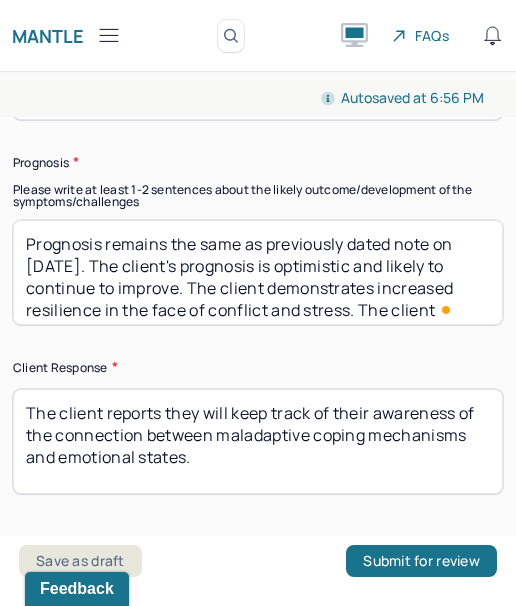 click on "Therapy Intervention Techniques Please select at least 1 intervention used Cognitive-Behavioral therapies Cognitive-Behavioral therapy (CBT) Dialectical Behavioral therapy (DBT) Modeling and skills training Trauma-focused CBT EDMR Rational Emotive [MEDICAL_DATA] Acceptance Commitment Therapy Solution Based [MEDICAL_DATA] [MEDICAL_DATA] Relationship based Interventions Attachment-oriented interventions Parent-child interaction therapy Parent interventions Other Client centered therapy/ Humanism [MEDICAL_DATA] [MEDICAL_DATA] Feminist therapy Psychodynamic therapy Grief therapy Internal family systems (IFS) [MEDICAL_DATA] Positive psychology [MEDICAL_DATA] [MEDICAL_DATA] Strength based theory Career Counseling Multisystemic family theory Plan What specific steps has the client committed to work on as homework or during the next session? What specific interventions or treatment plan changes will the clinician be focused on in the upcoming sessions? Frequency of sessions Weekly Other" at bounding box center [258, -461] 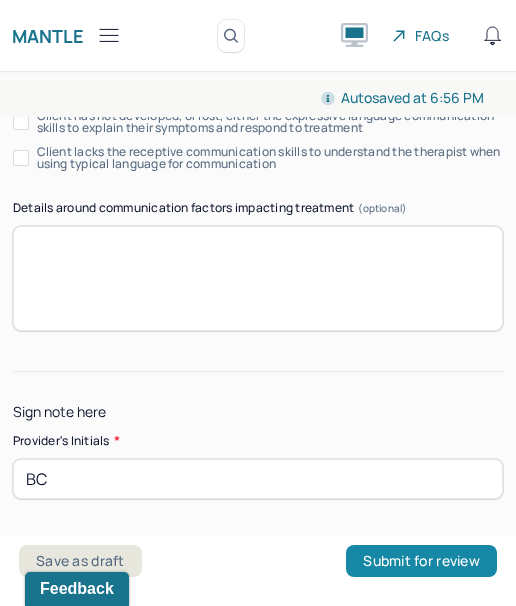click on "Submit for review" at bounding box center [421, 561] 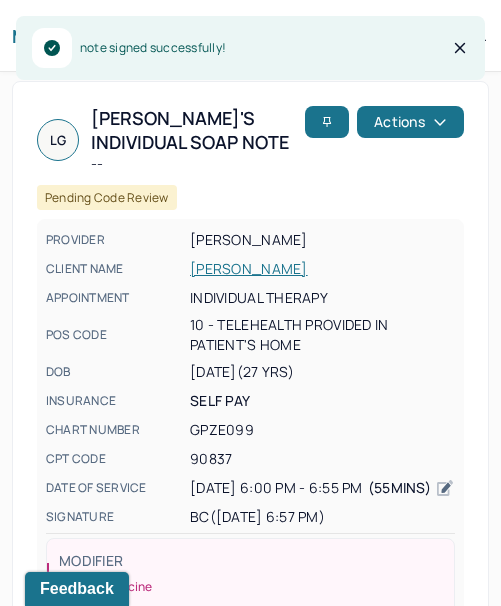click 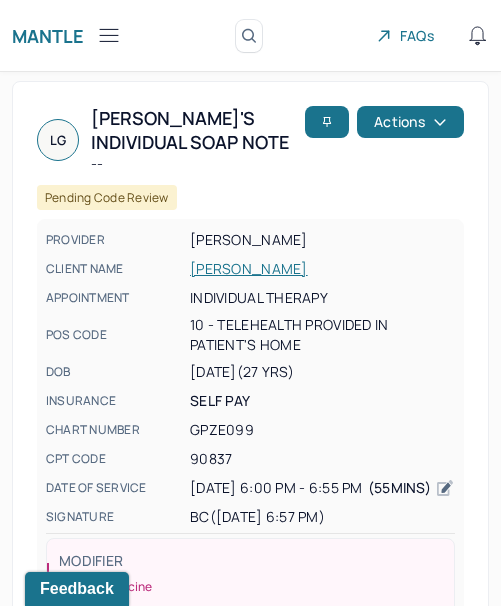 click 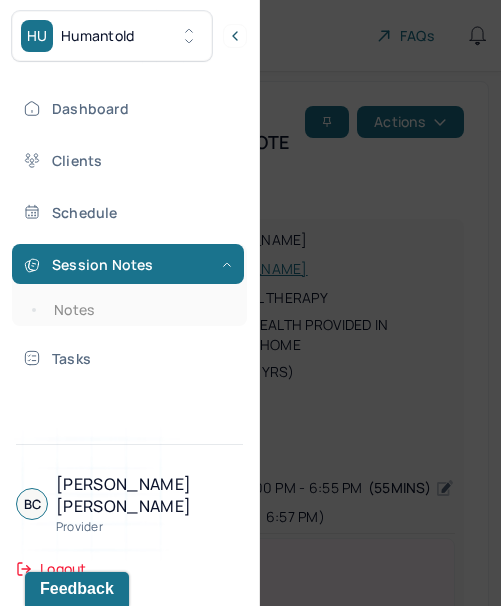 click at bounding box center [250, 303] 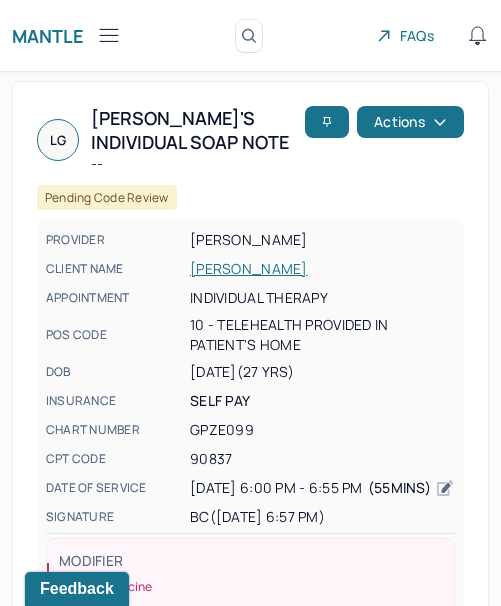 click on "Mantle     Note   Search by client name, chart number     FAQs     BC [PERSON_NAME]" at bounding box center (250, 36) 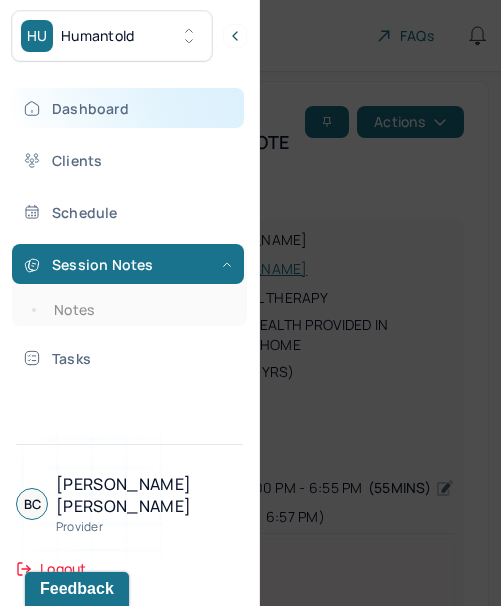 click on "Dashboard" at bounding box center (128, 108) 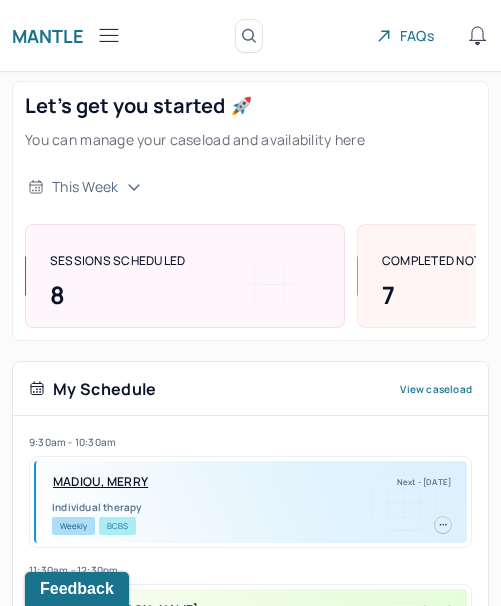 click on "Let’s get you started 🚀 You can manage your caseload and availability here" at bounding box center (250, 122) 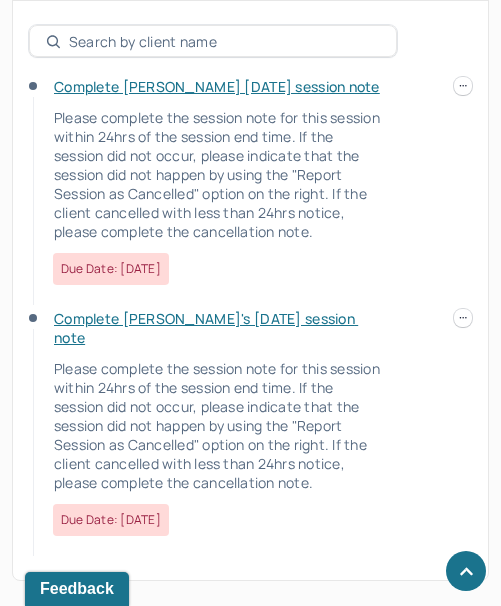 click at bounding box center [463, 86] 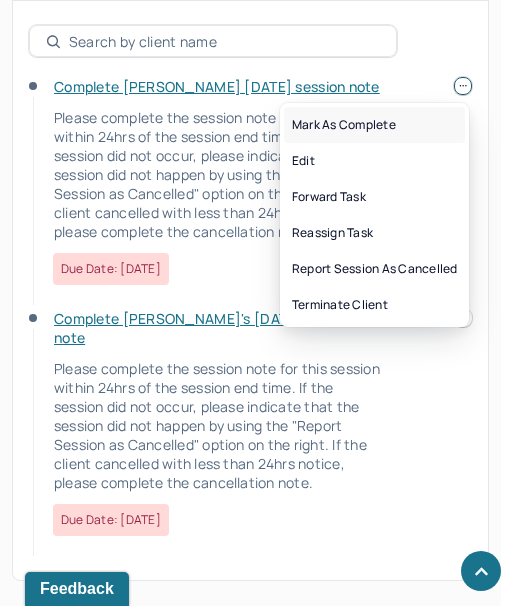 click on "Mark as complete" at bounding box center (374, 125) 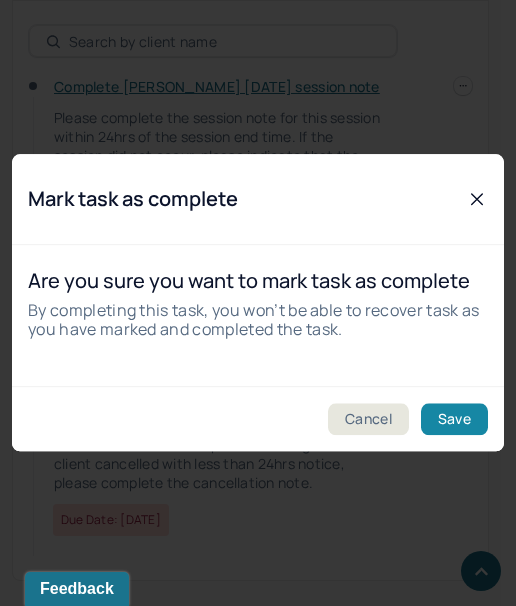 click on "Save" at bounding box center [454, 420] 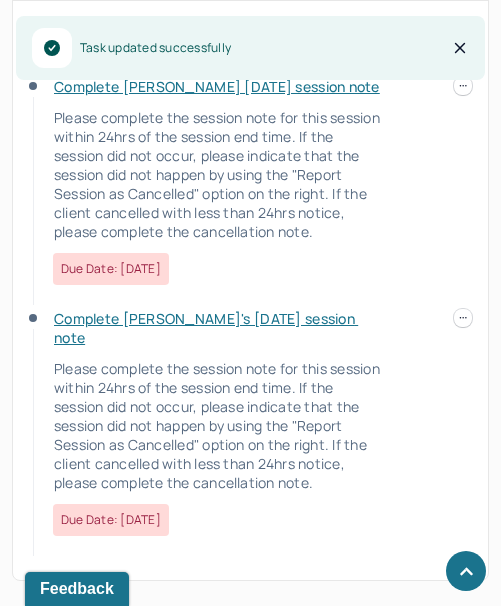 scroll, scrollTop: 501, scrollLeft: 0, axis: vertical 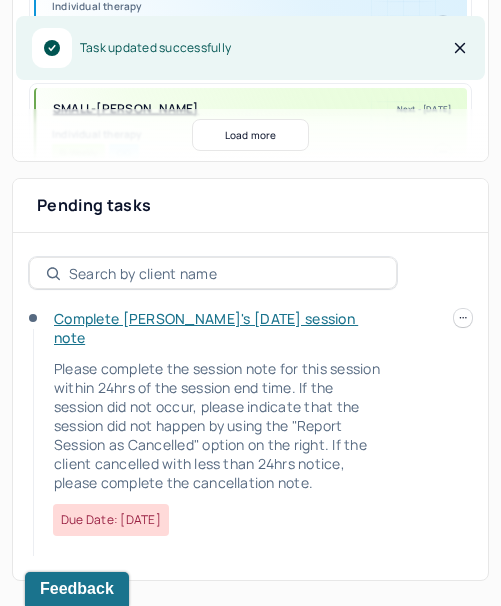 click on "Complete [PERSON_NAME]'s [DATE] session note Please complete the session note for this session within 24hrs of the session end time. If the session did not occur, please indicate that the session did not happen by using the "Report Session as Cancelled" option on the right. If the client cancelled with less than 24hrs notice, please complete the cancellation note. Due date: [DATE]" at bounding box center (250, 434) 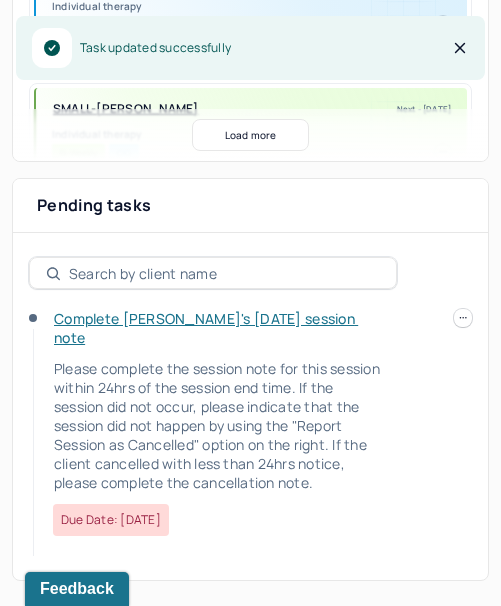 click at bounding box center (463, 318) 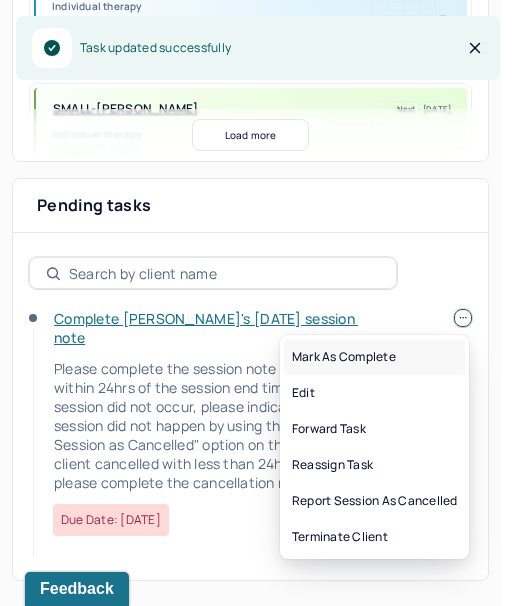 click on "Mark as complete" at bounding box center [374, 357] 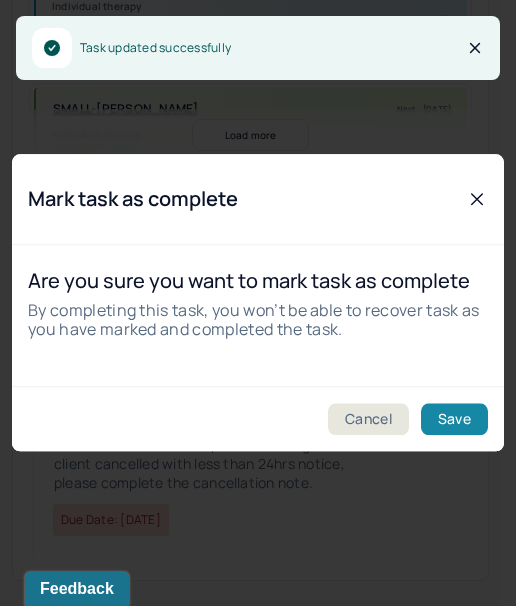 click on "Save" at bounding box center (454, 420) 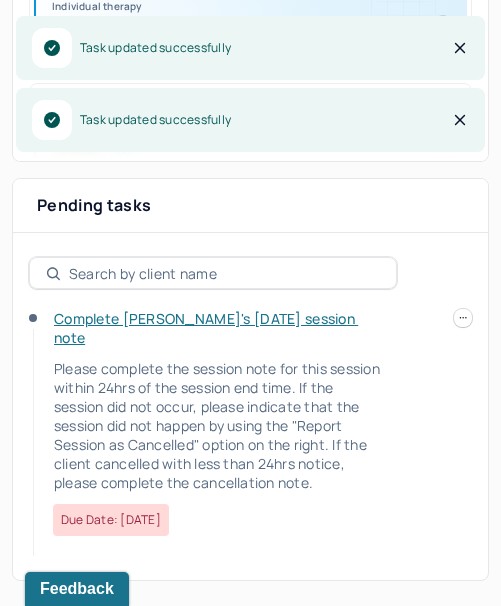 scroll, scrollTop: 357, scrollLeft: 0, axis: vertical 